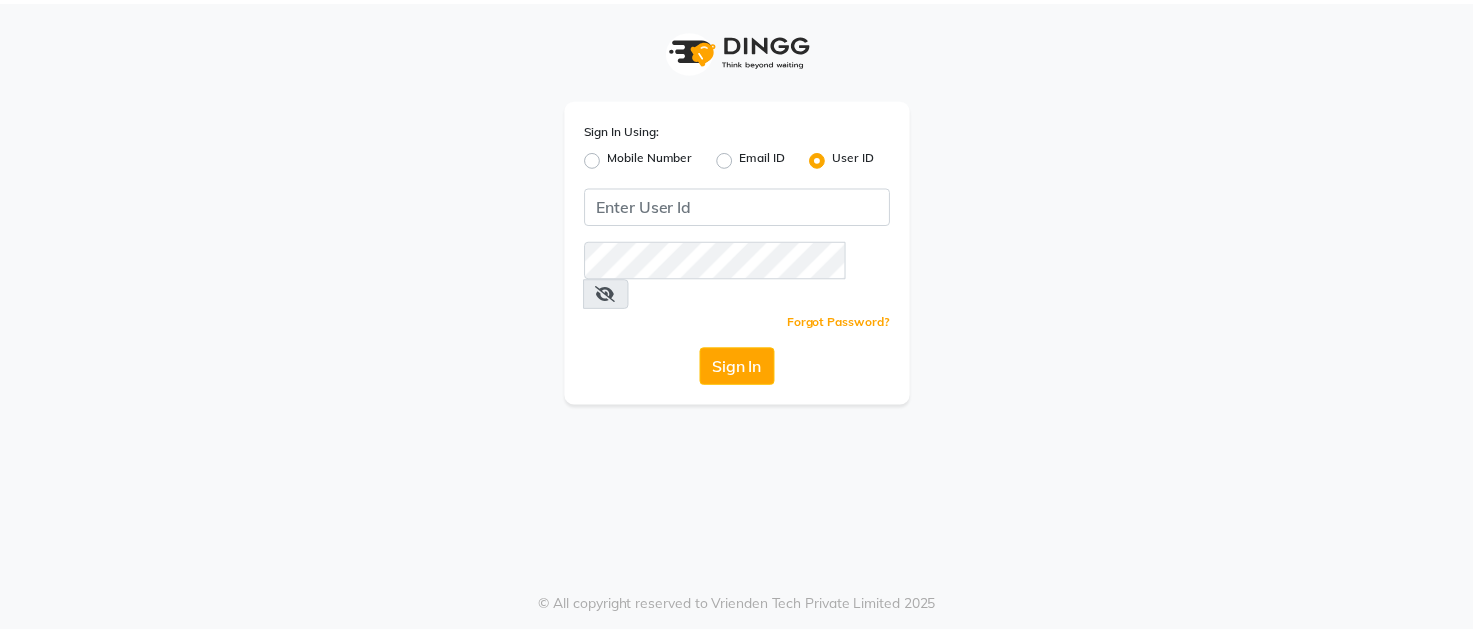 scroll, scrollTop: 0, scrollLeft: 0, axis: both 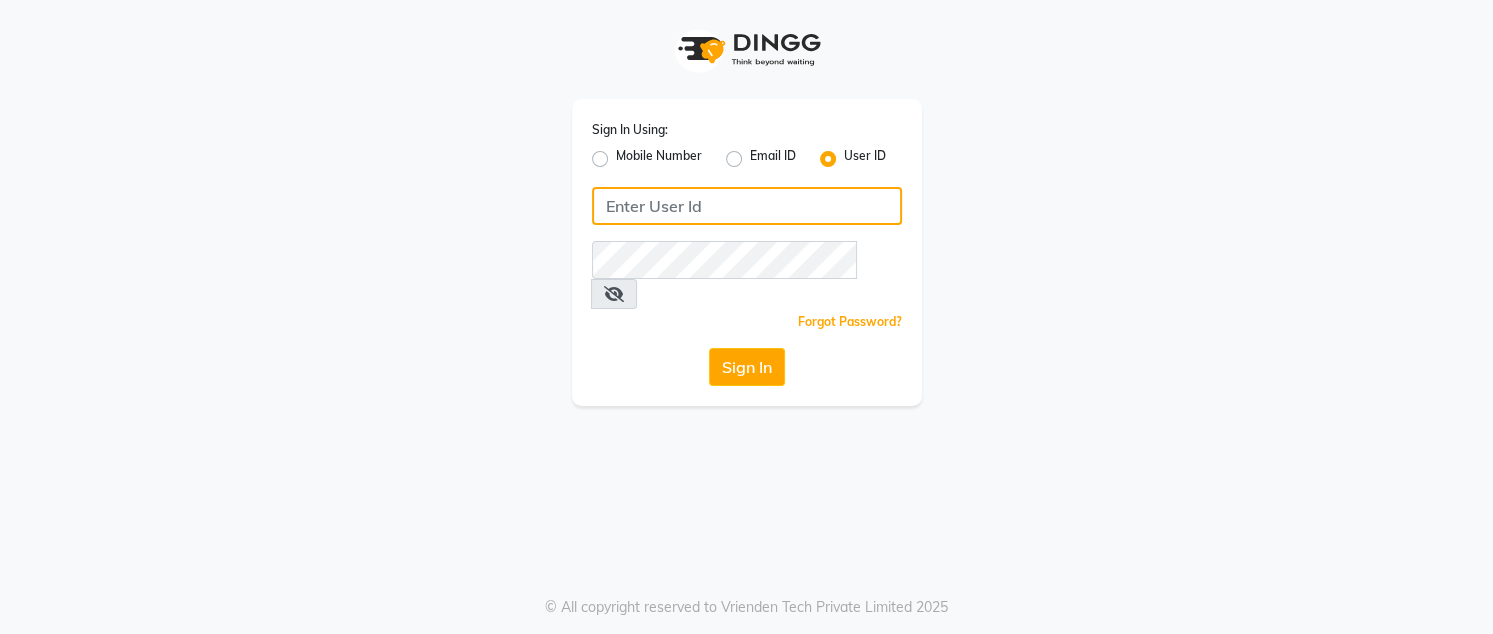 click on "Sign In Using: Mobile Number Email ID User ID  Remember me Forgot Password?  Sign In" 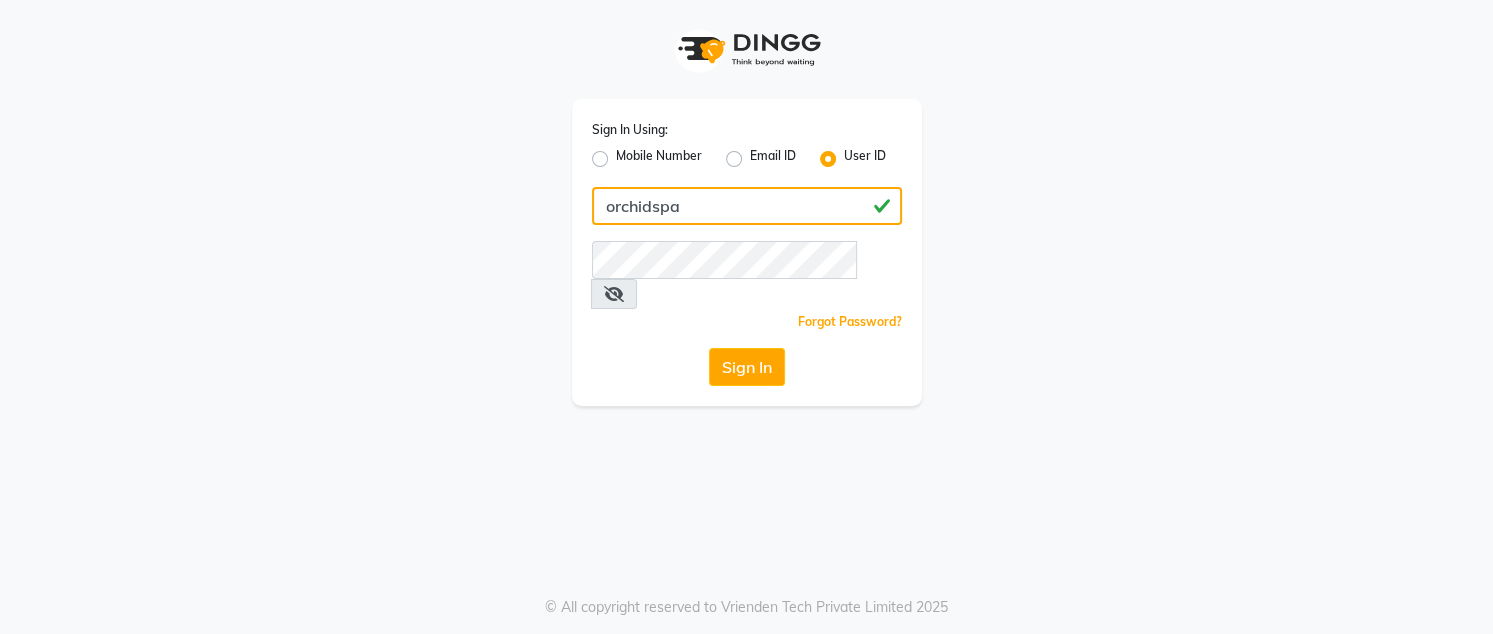 type on "orchidspa" 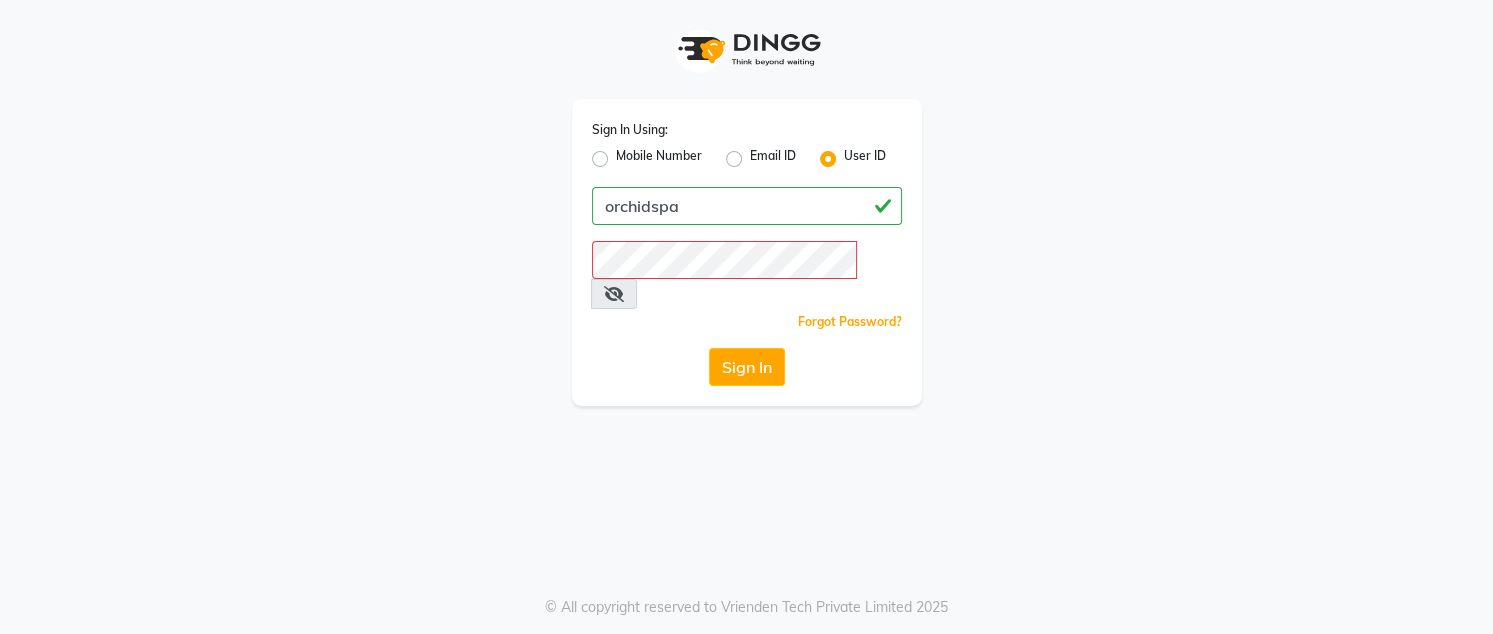 click at bounding box center (614, 294) 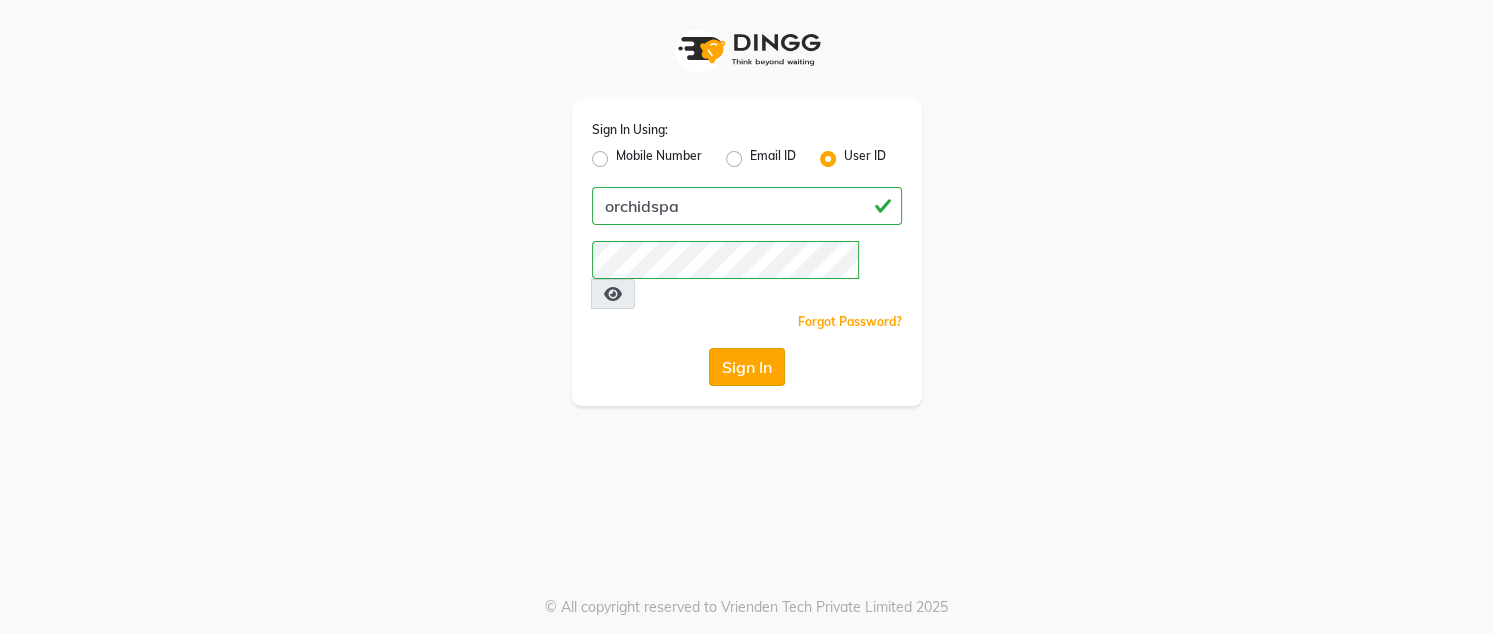 click on "Sign In" 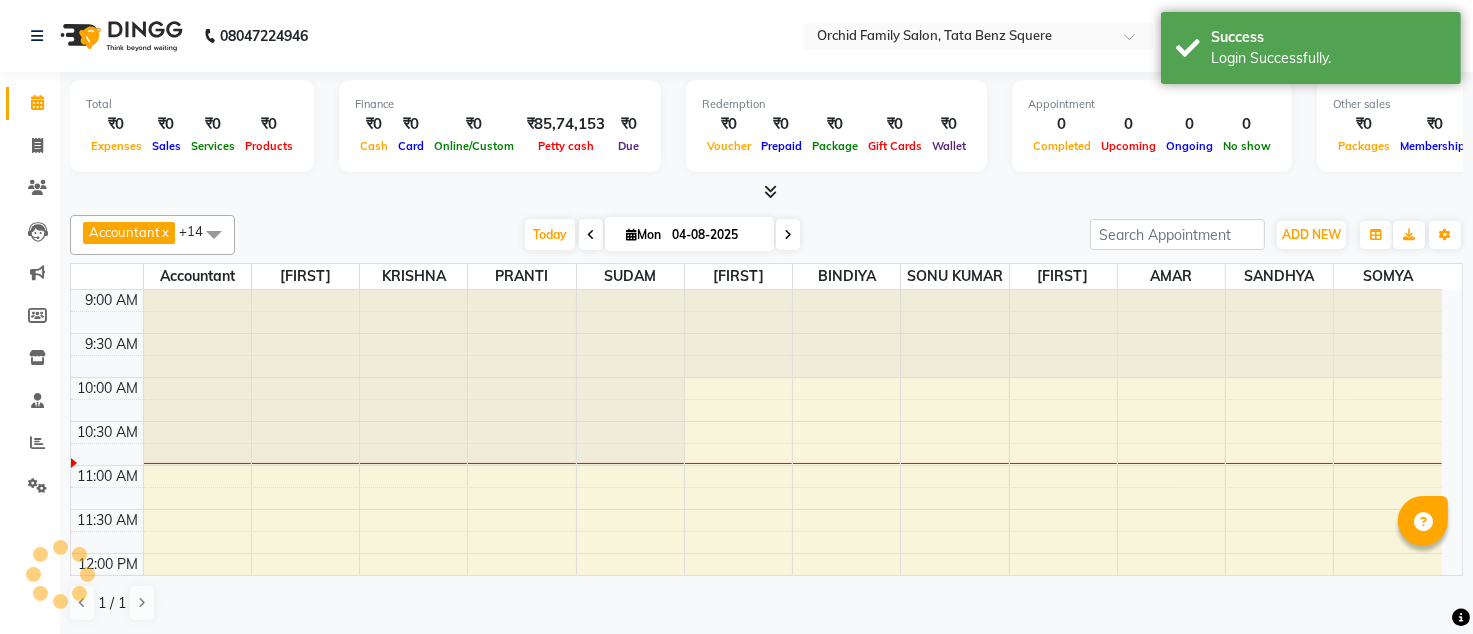 scroll, scrollTop: 0, scrollLeft: 0, axis: both 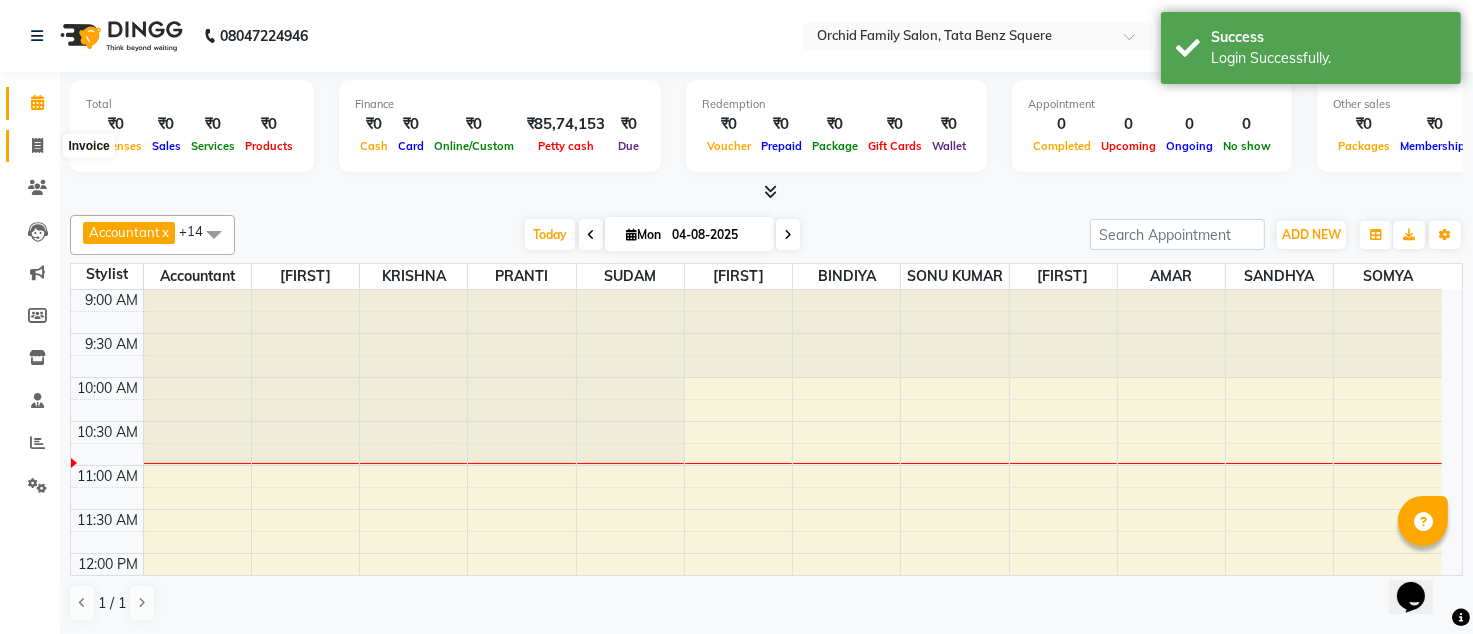 click 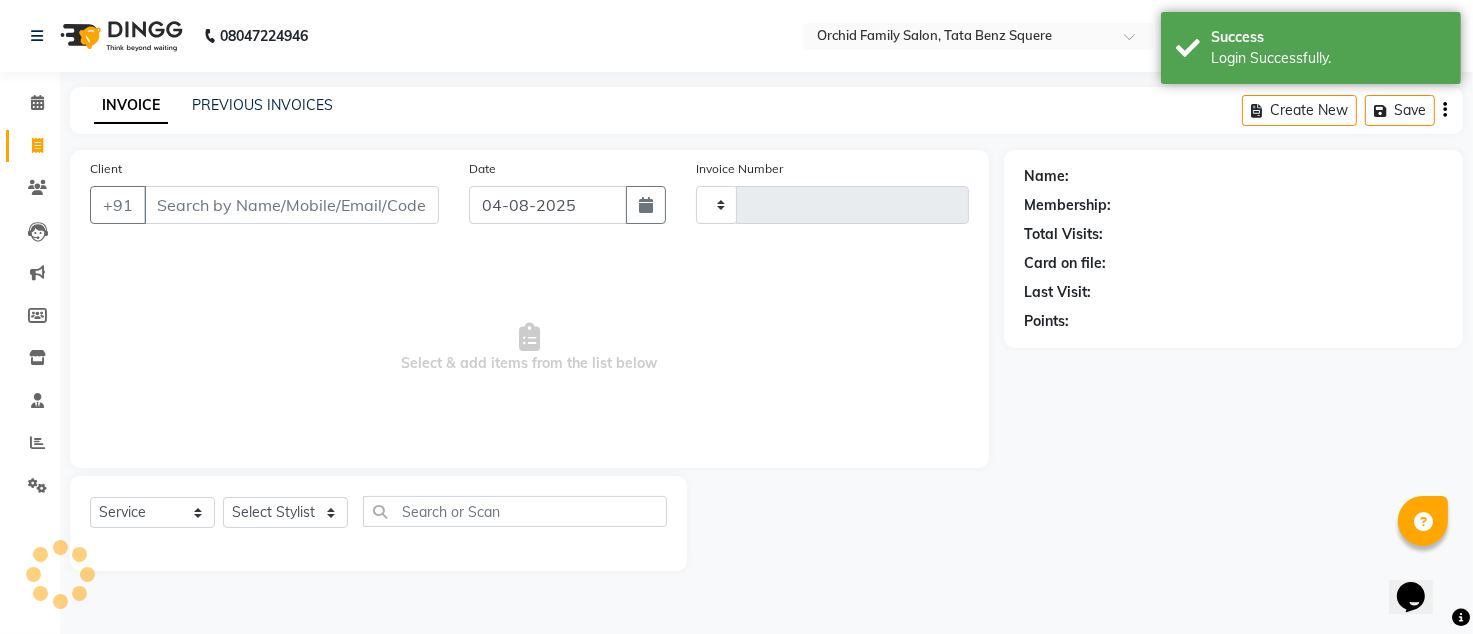 type on "1812" 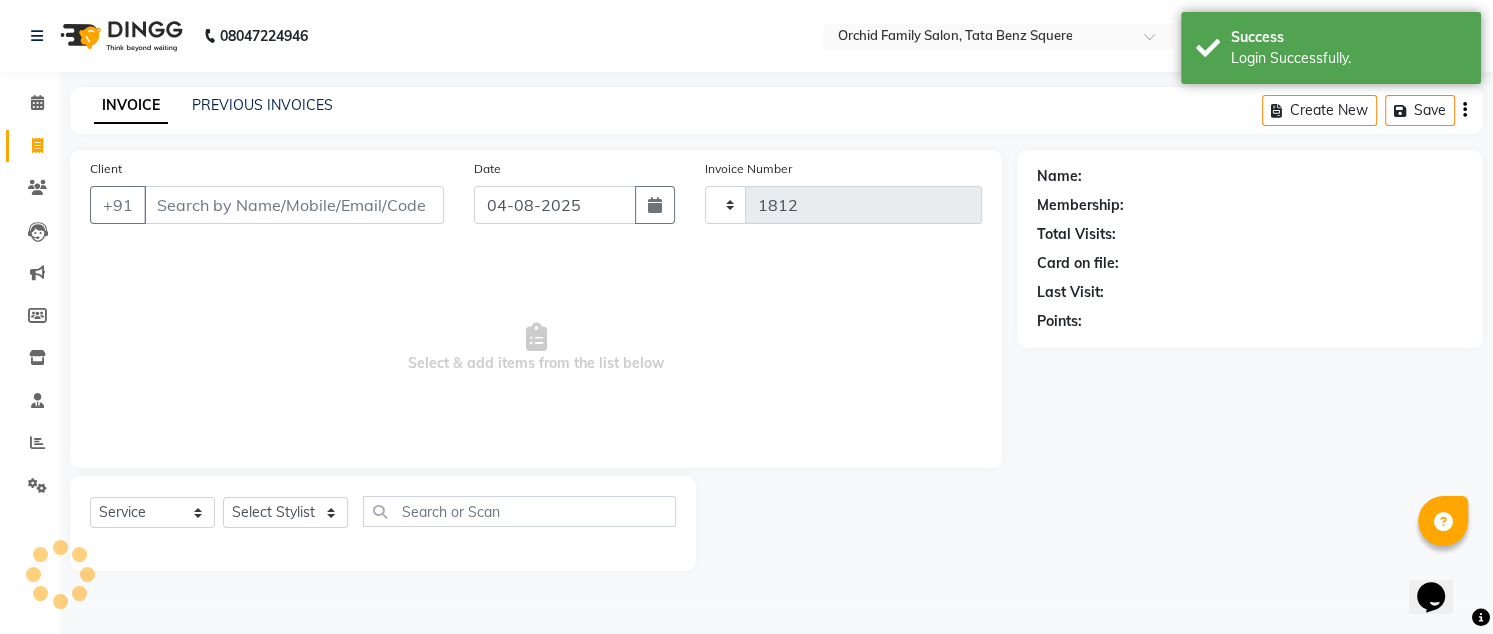 select on "107" 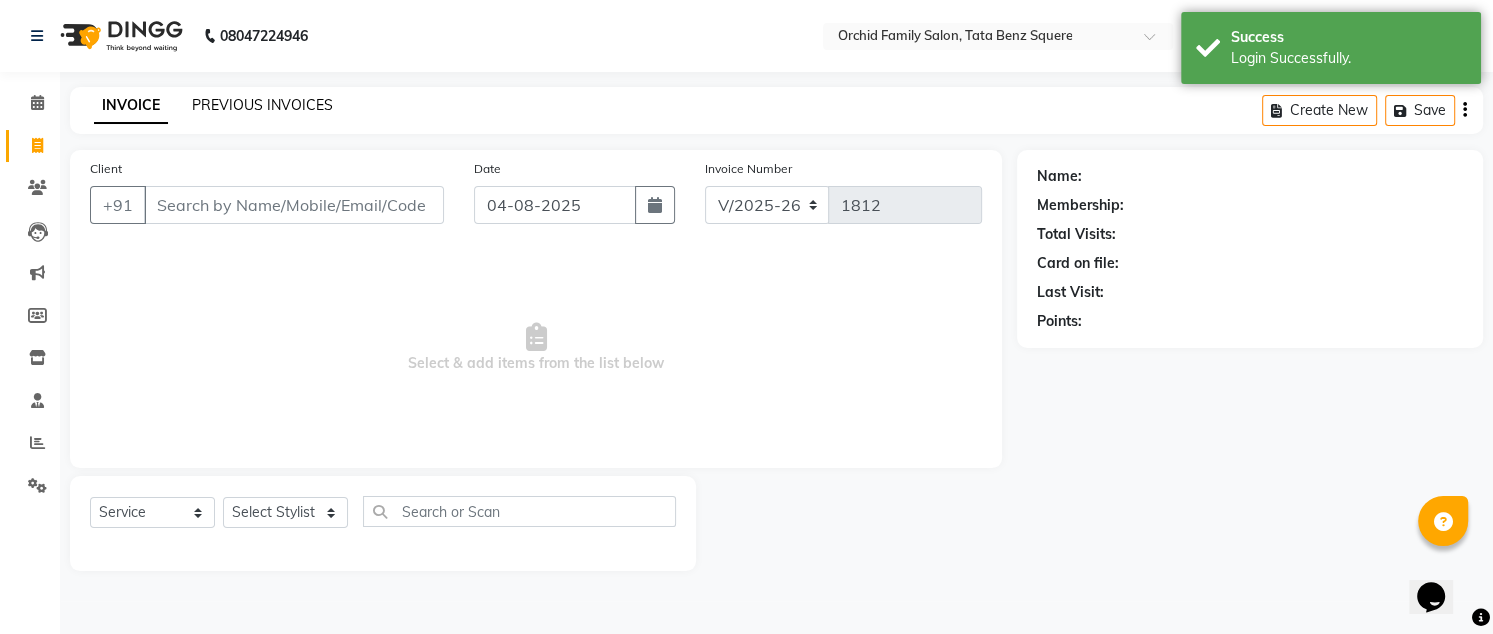 click on "PREVIOUS INVOICES" 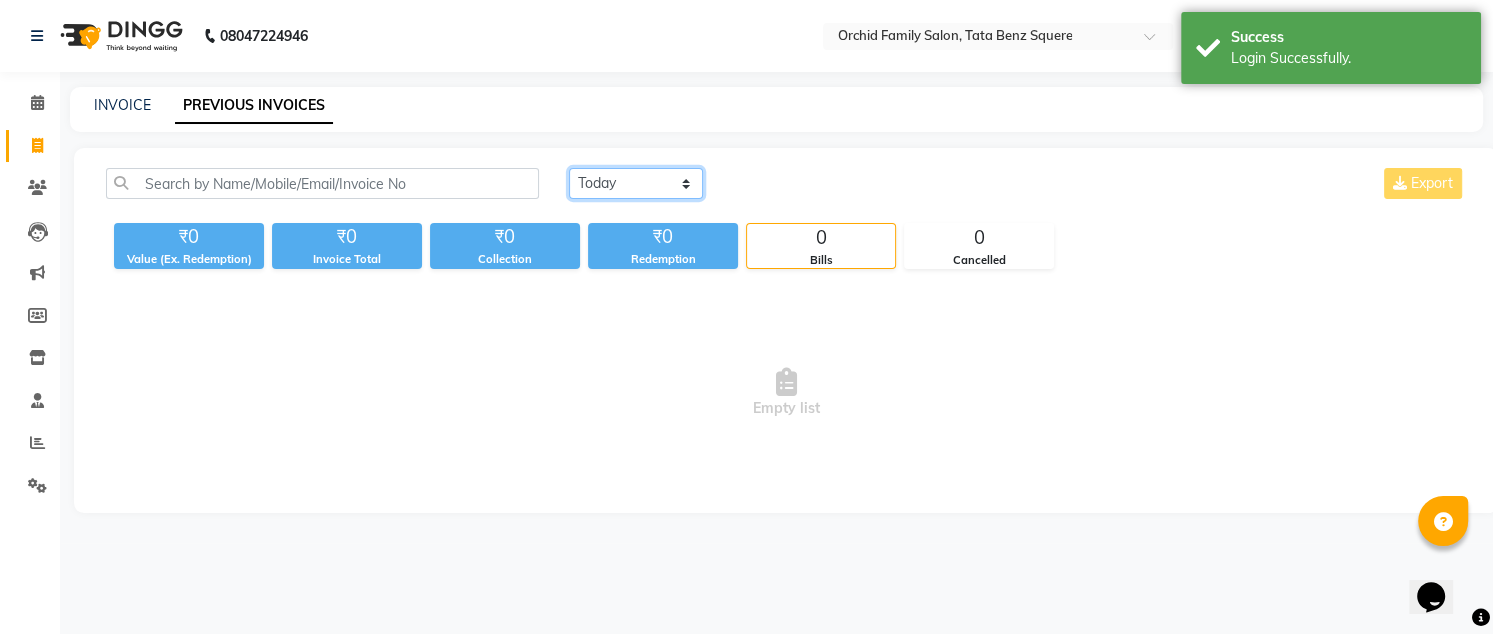 click on "Today Yesterday Custom Range" 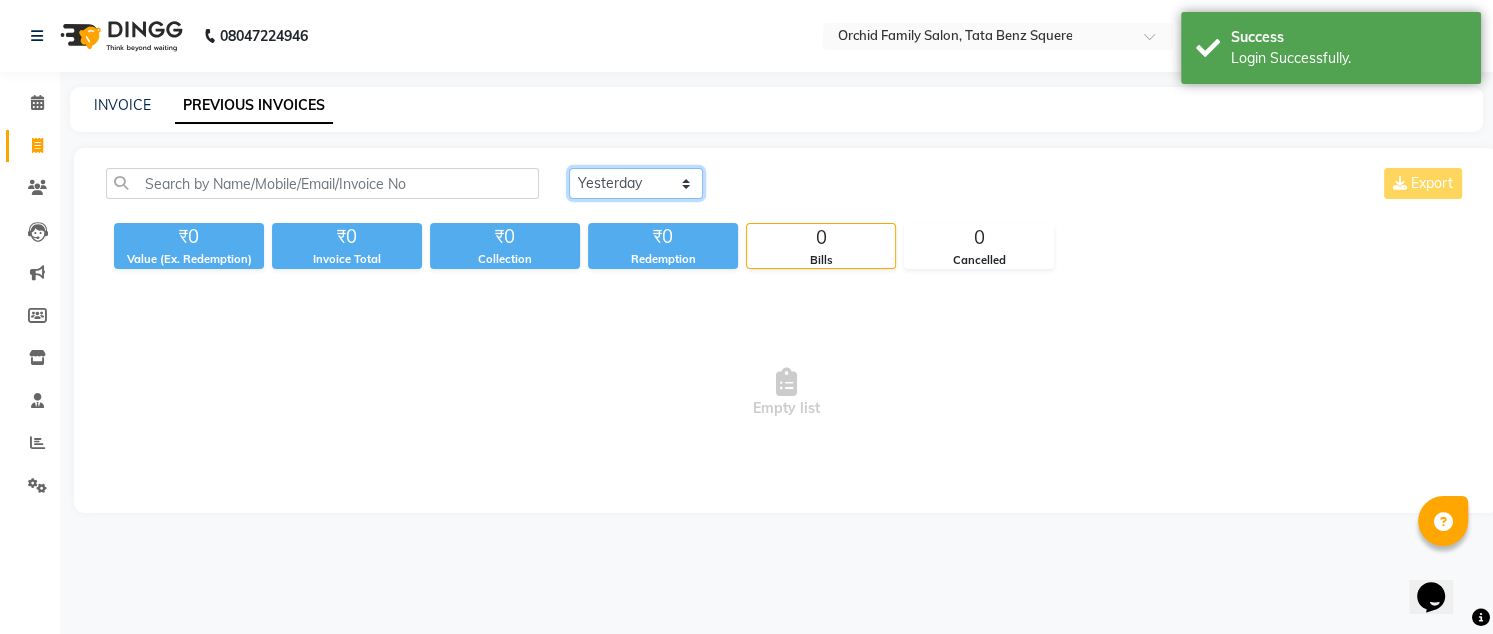 click on "Today Yesterday Custom Range" 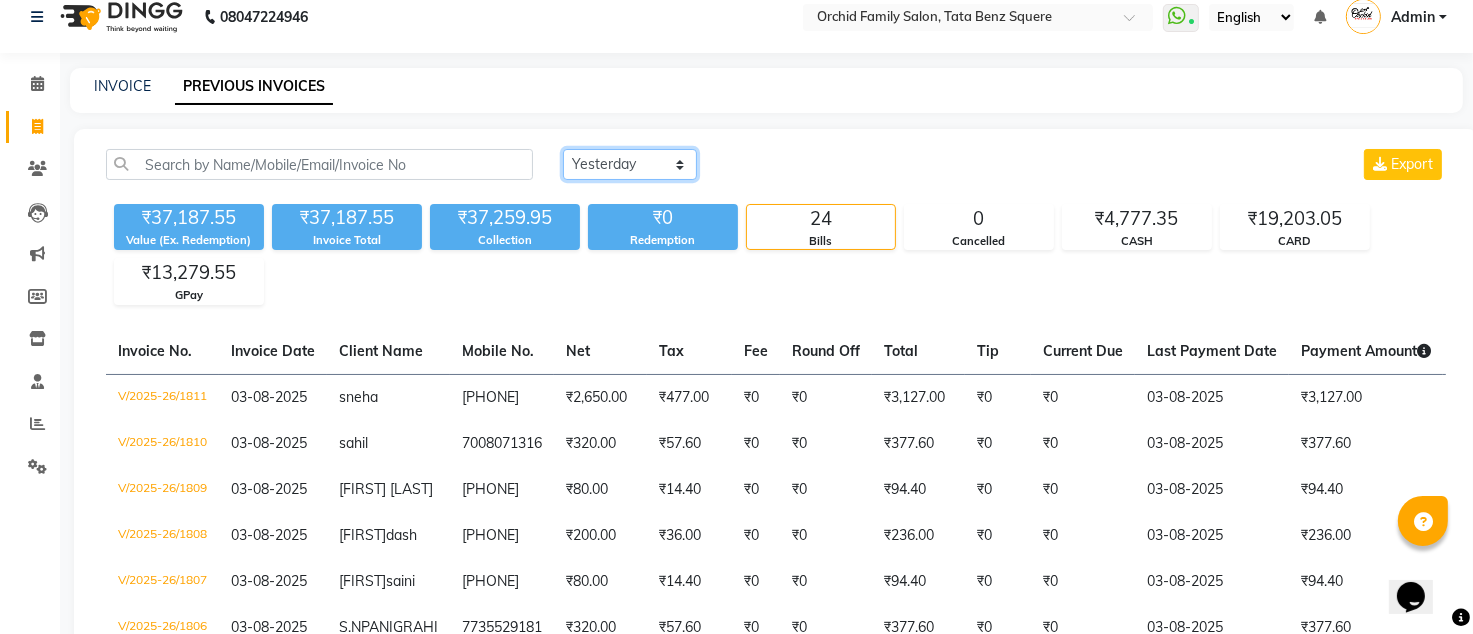 scroll, scrollTop: 0, scrollLeft: 0, axis: both 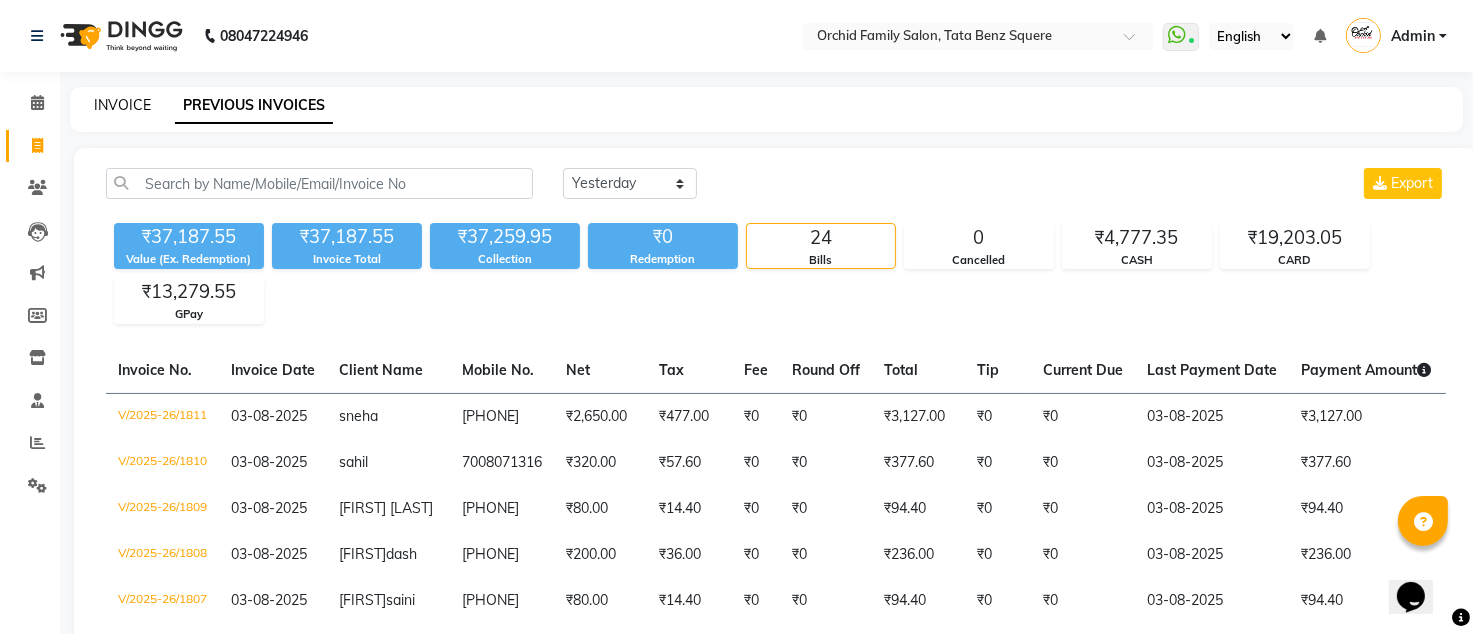 click on "INVOICE" 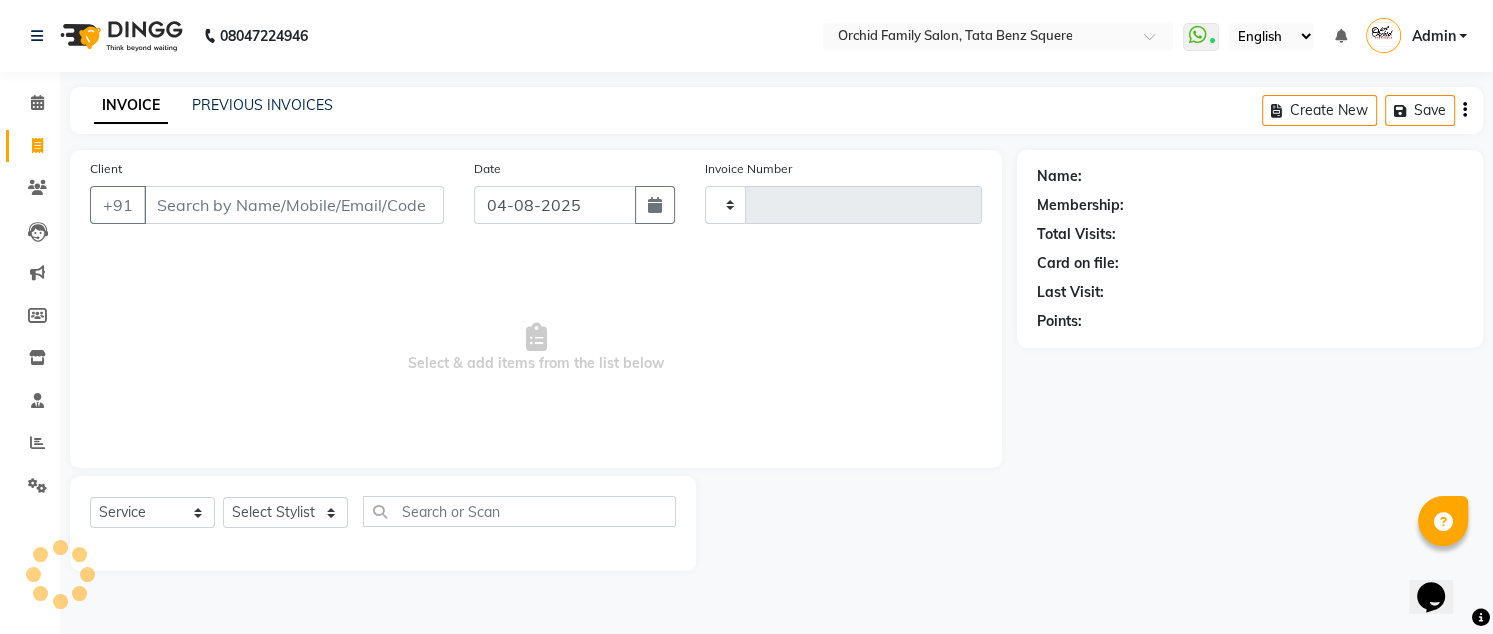type on "1812" 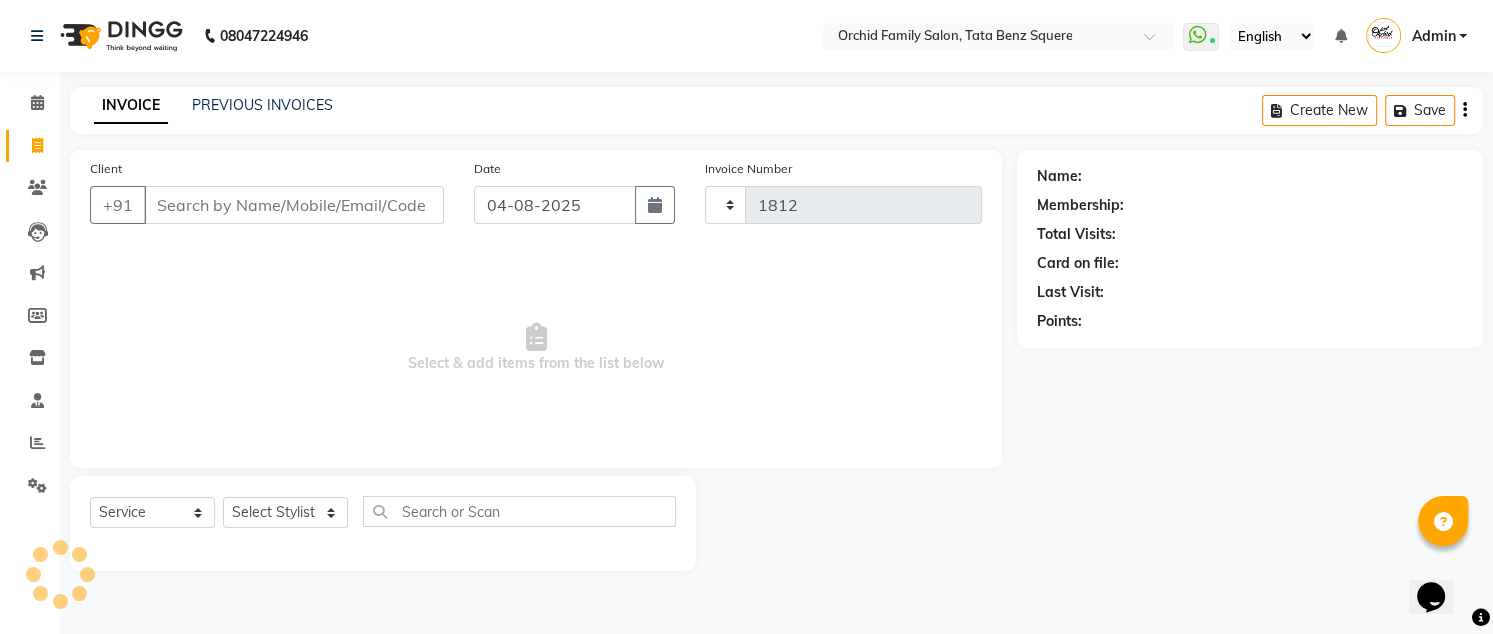 select on "107" 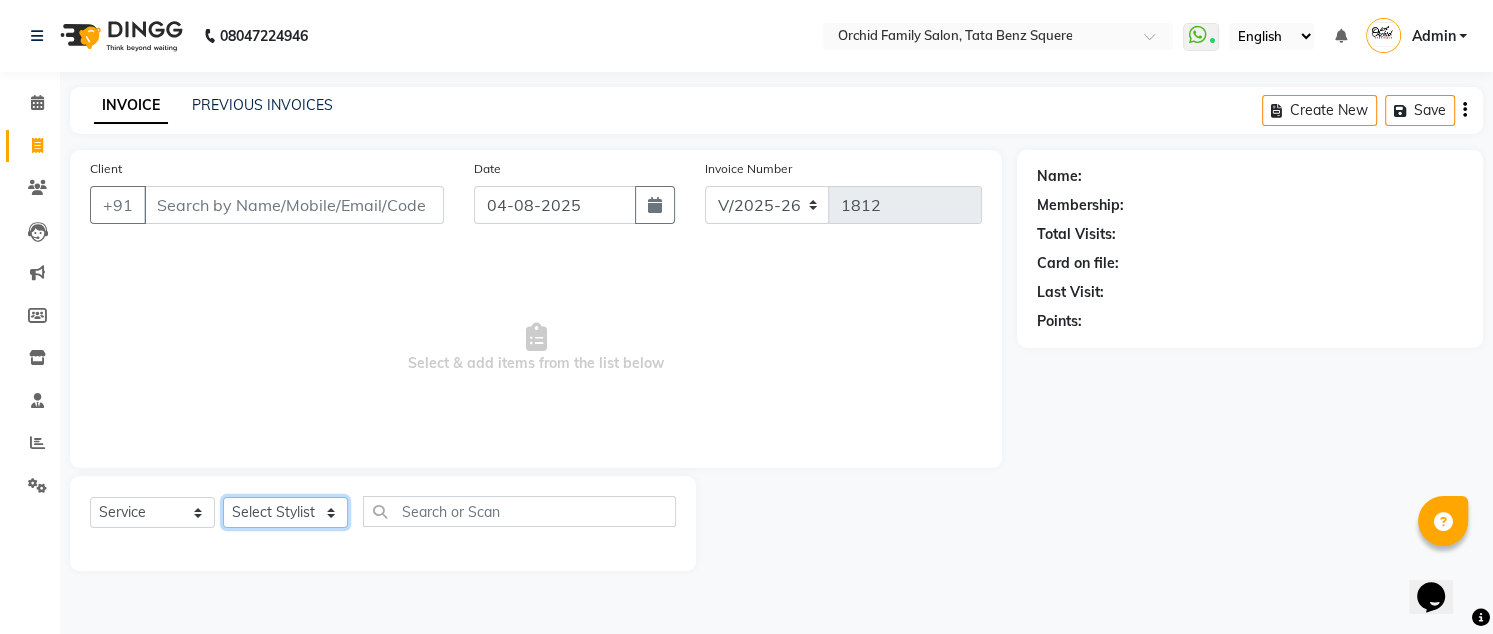 drag, startPoint x: 289, startPoint y: 508, endPoint x: 247, endPoint y: 524, distance: 44.94441 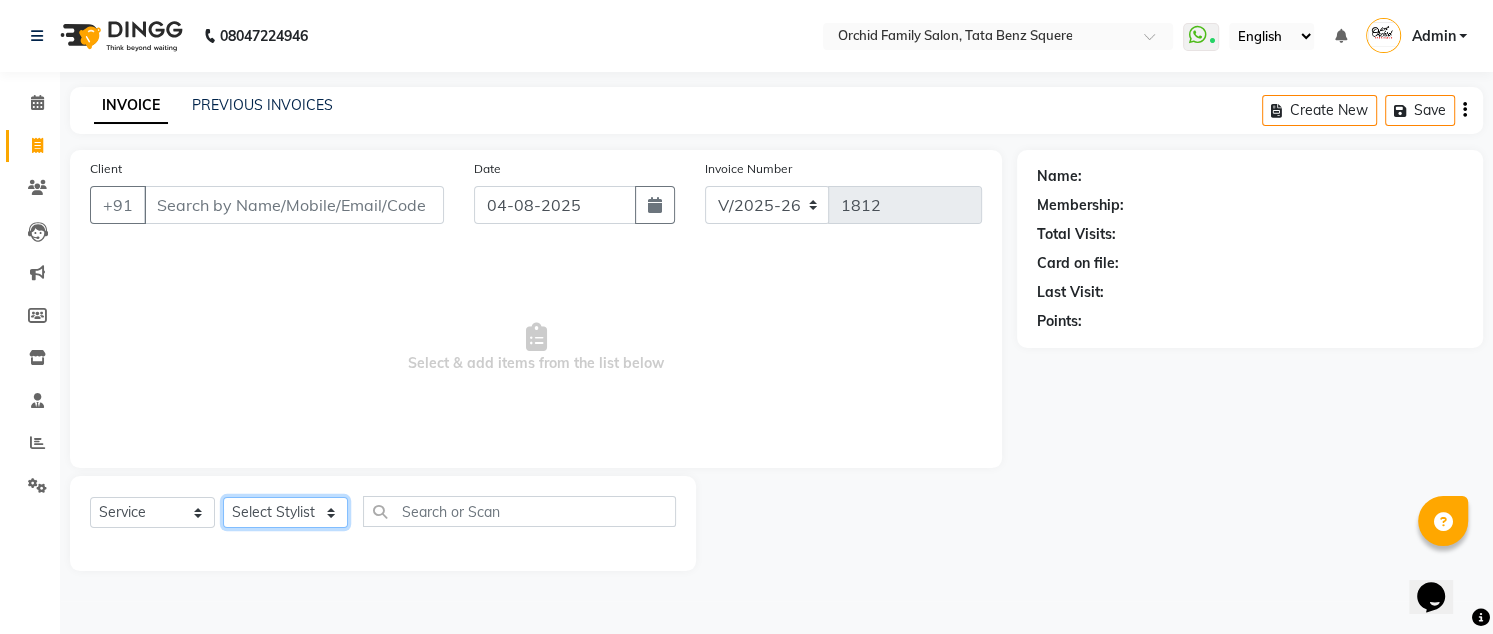 click on "Select Stylist Accountant AJAYA AMAR BHARATI BINDIYA JHUMA KALYANI SATAPATHY KRISHNA PRANTI SANDHYA SANJUKTA SOMYA SONU KUMAR Staff SUDAM SUNITA" 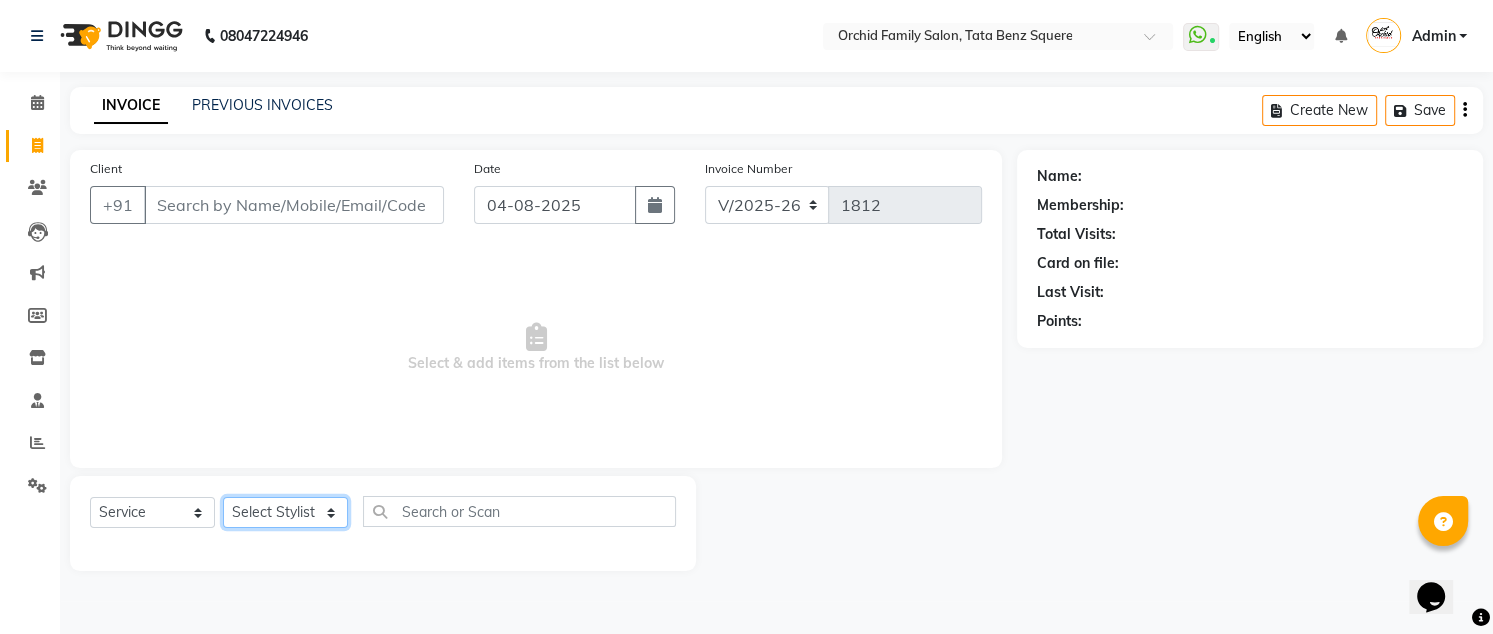 select on "7335" 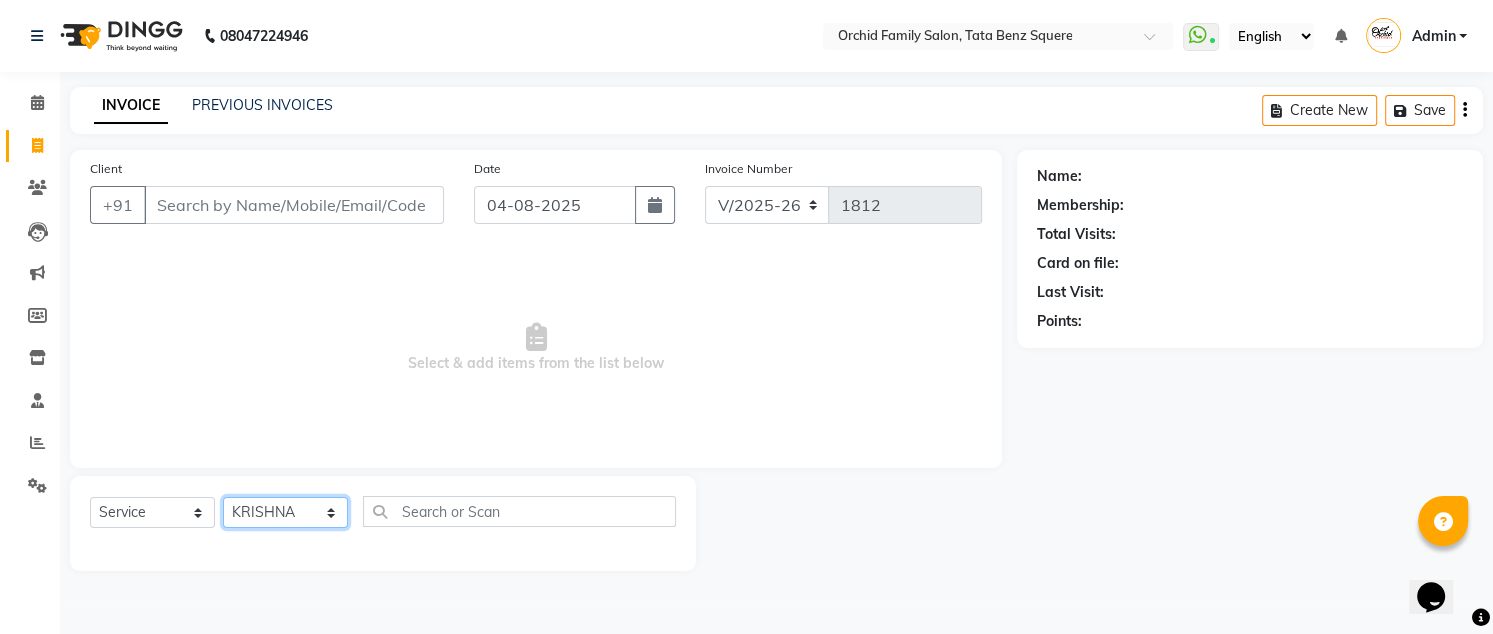 click on "Select Stylist Accountant AJAYA AMAR BHARATI BINDIYA JHUMA KALYANI SATAPATHY KRISHNA PRANTI SANDHYA SANJUKTA SOMYA SONU KUMAR Staff SUDAM SUNITA" 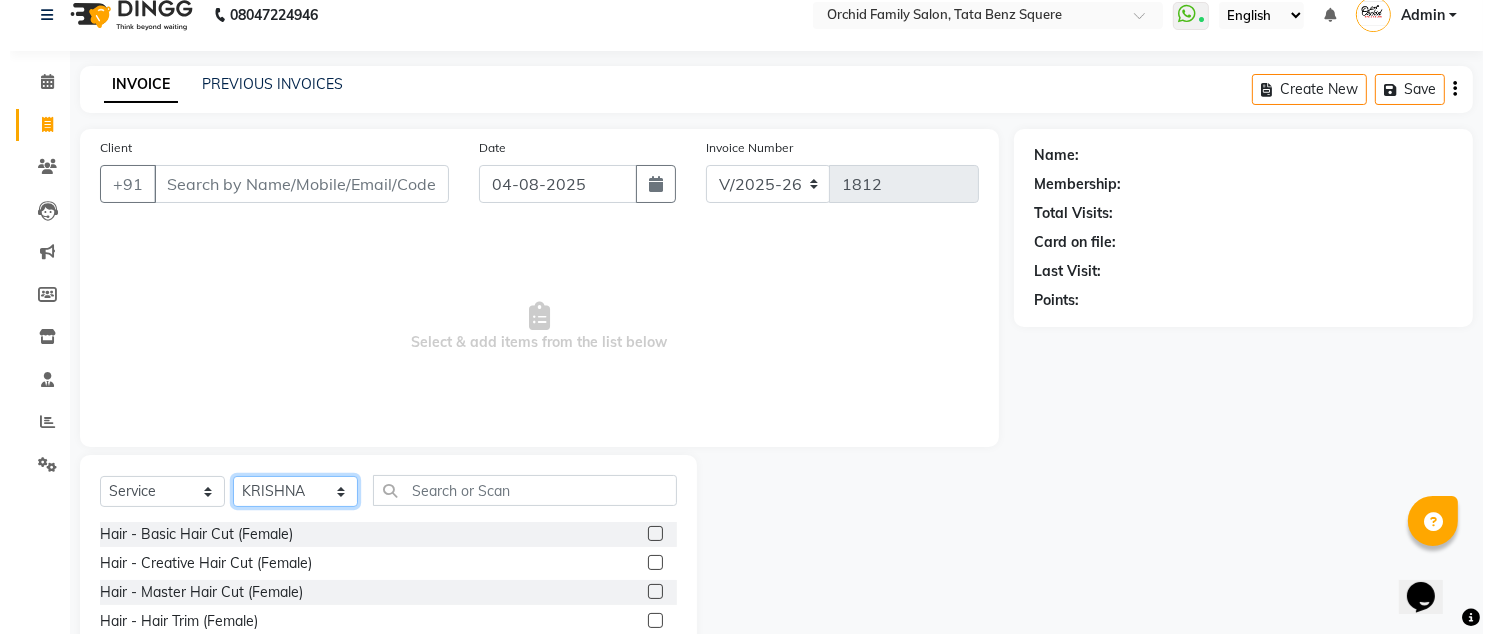 scroll, scrollTop: 133, scrollLeft: 0, axis: vertical 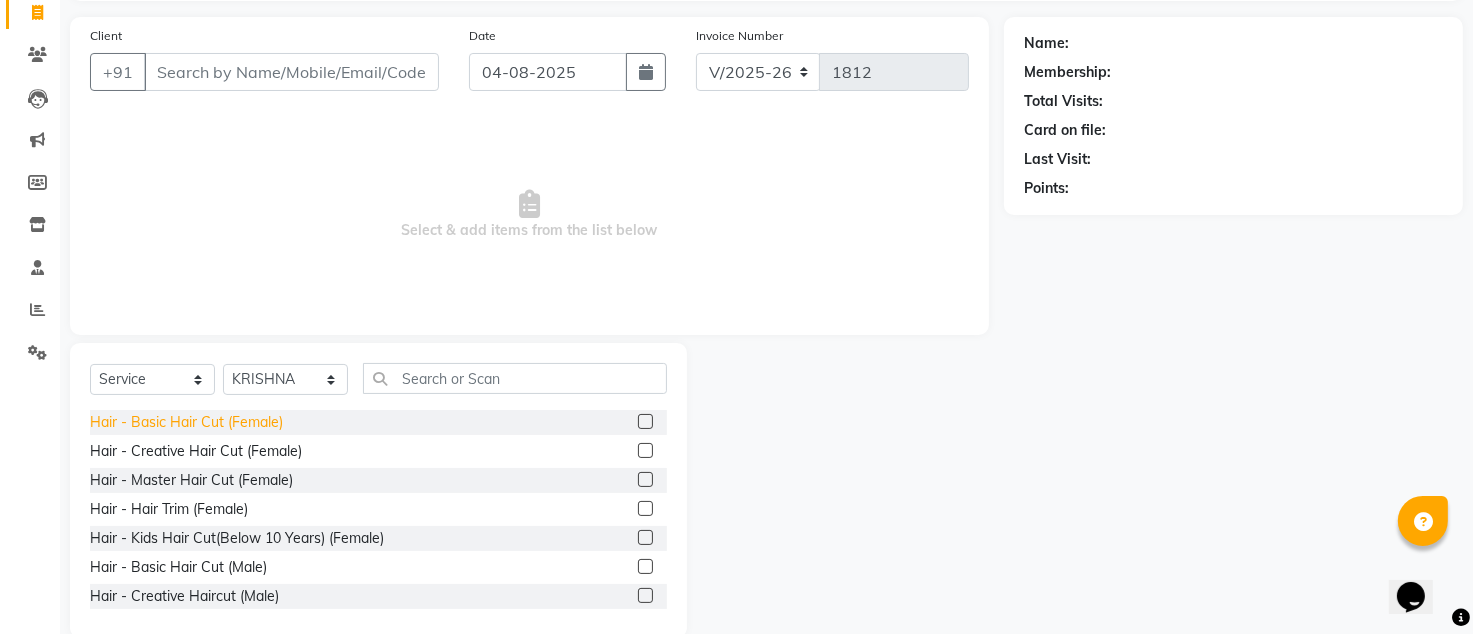click on "Hair - Basic Hair Cut (Female)" 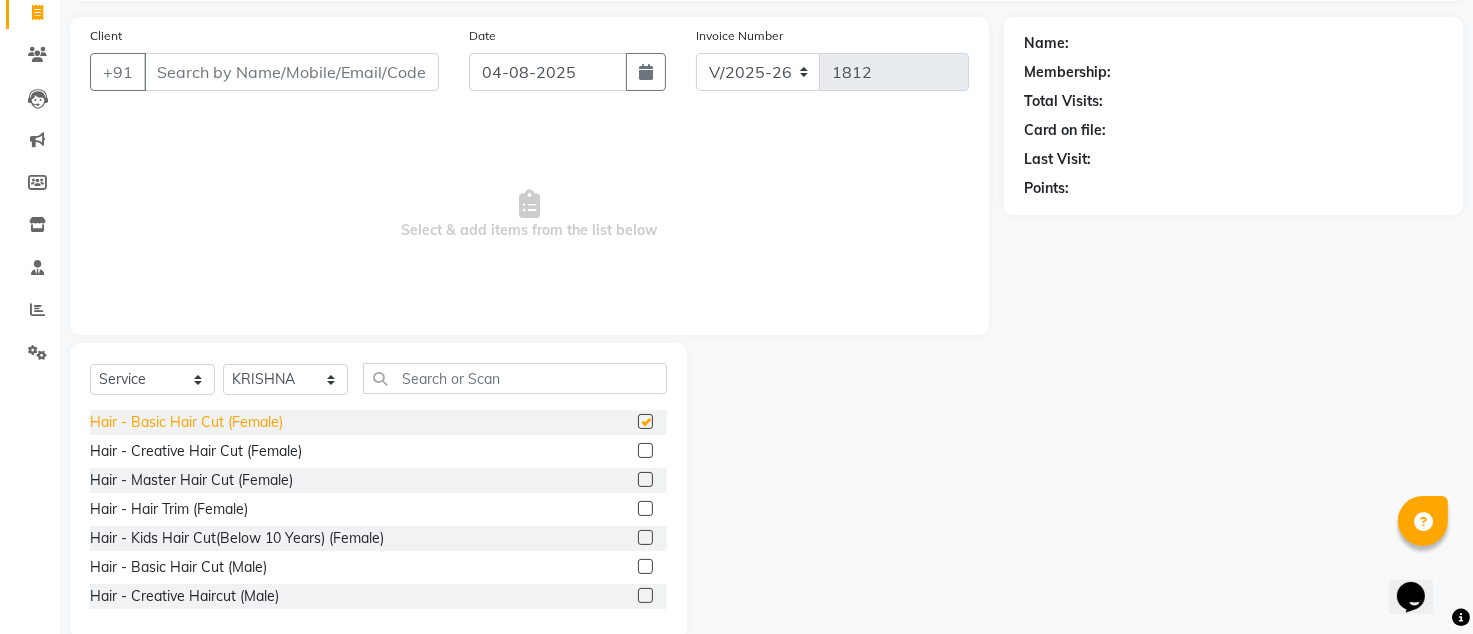 checkbox on "false" 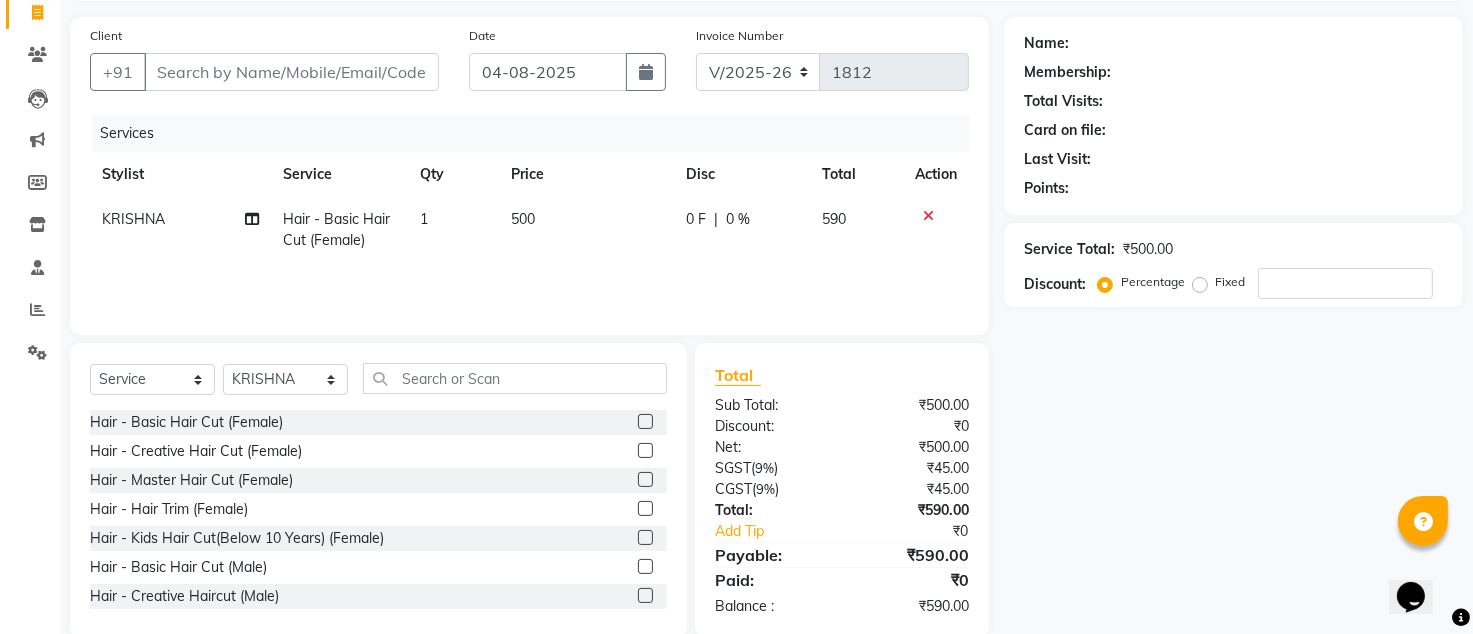 click 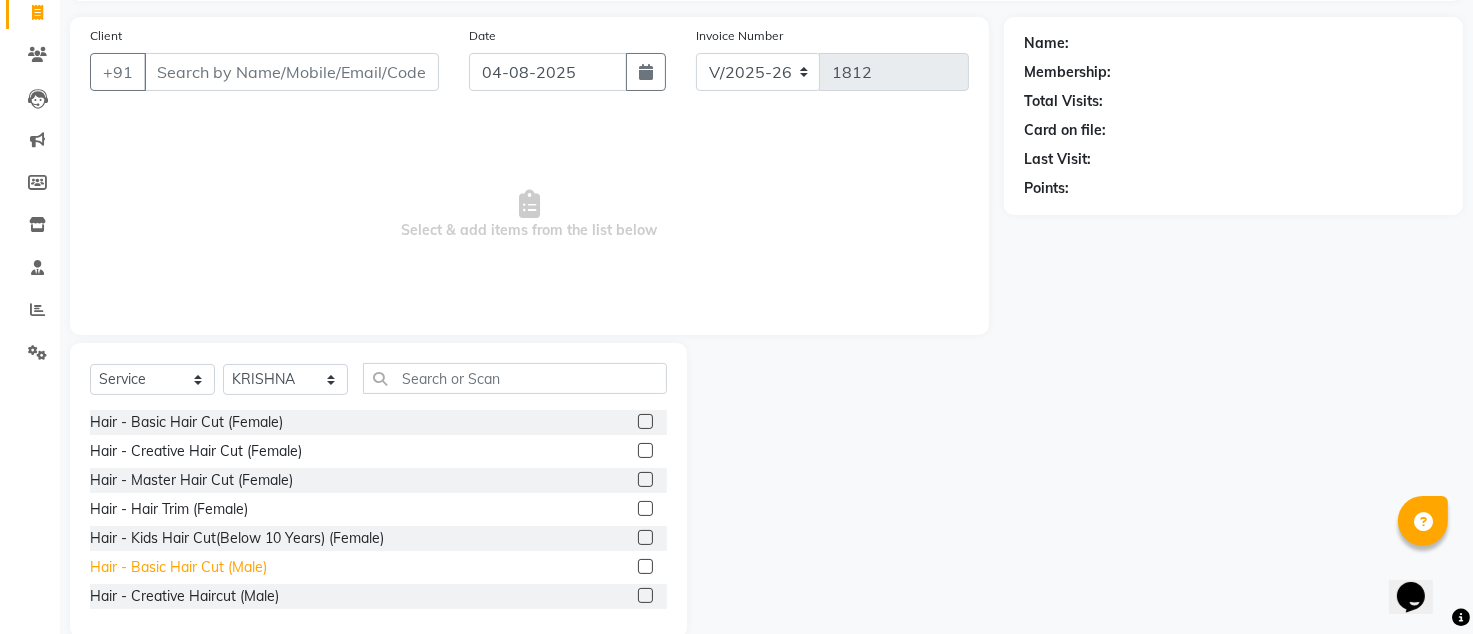 click on "Hair - Basic Hair Cut (Male)" 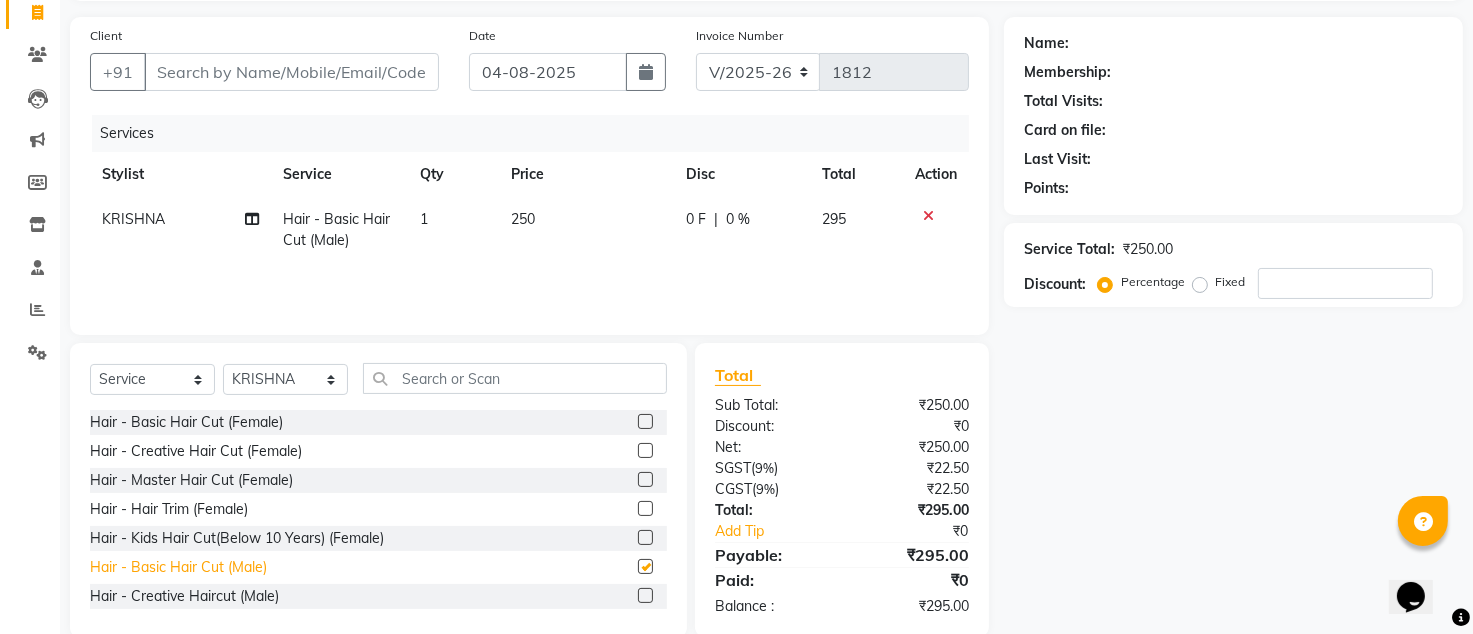 checkbox on "false" 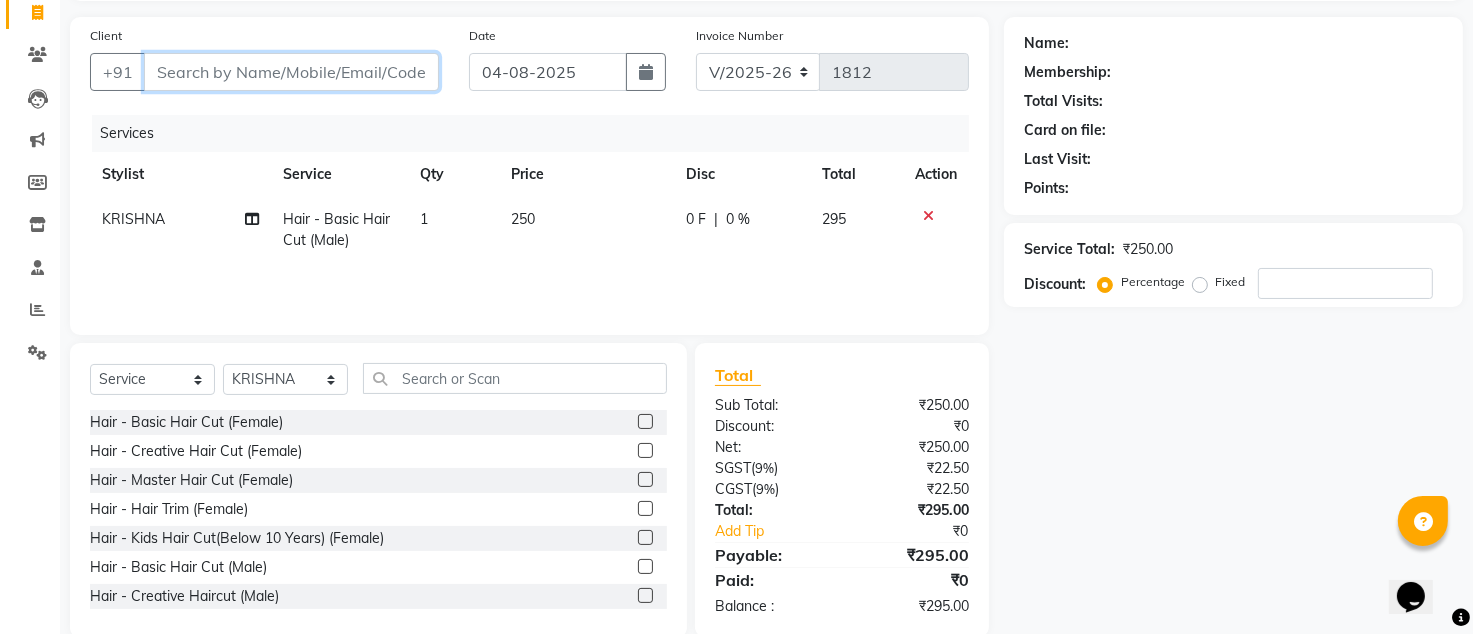 click on "Client" at bounding box center [291, 72] 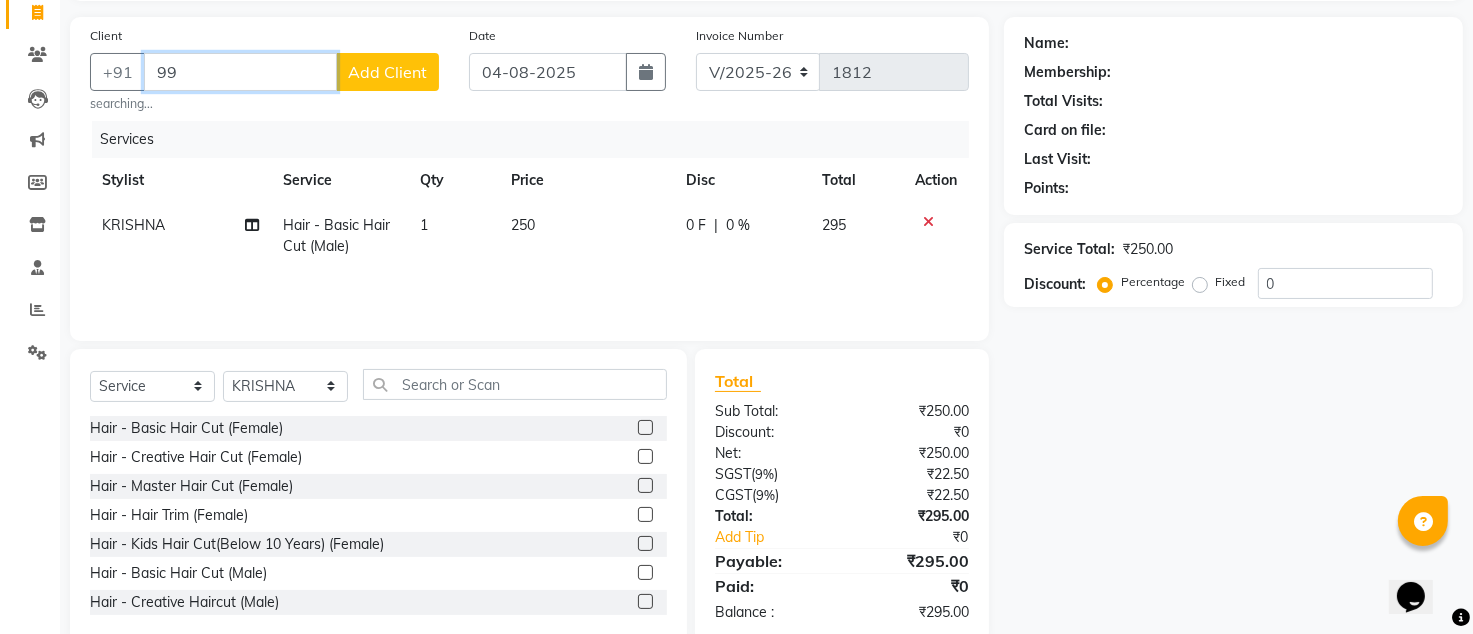 type on "9" 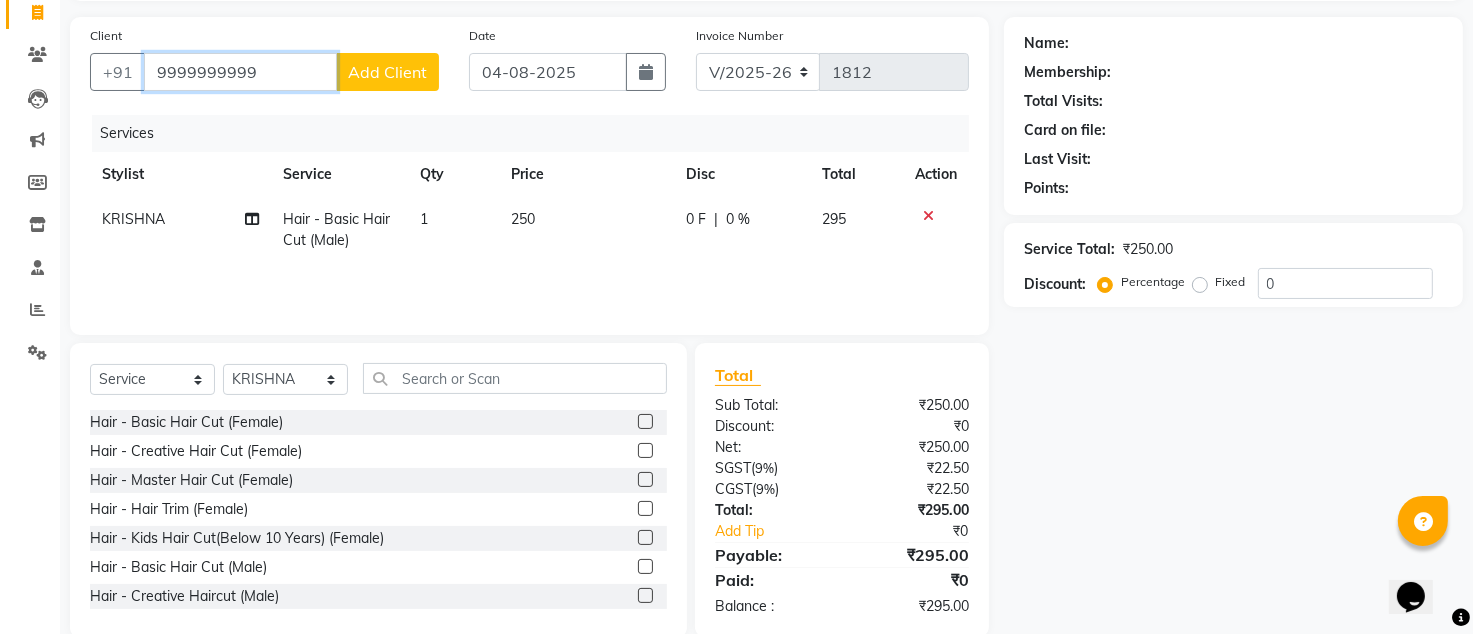 drag, startPoint x: 292, startPoint y: 73, endPoint x: 323, endPoint y: 73, distance: 31 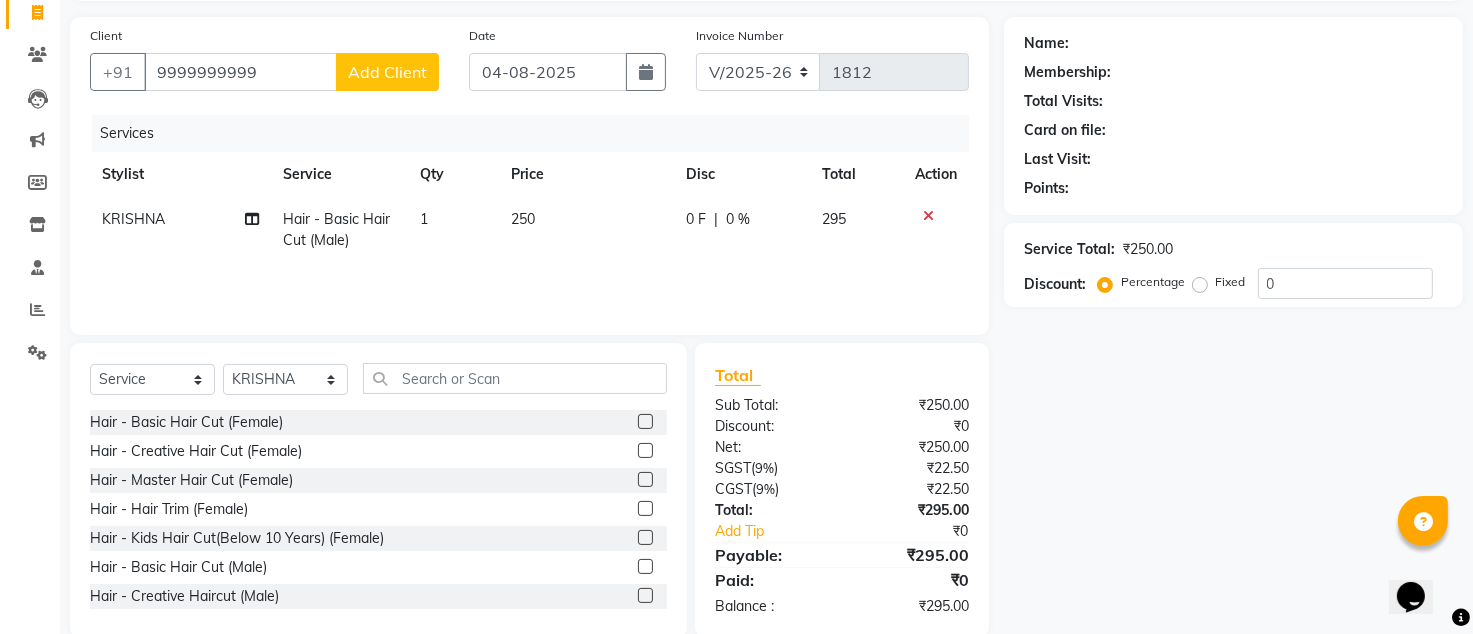 click on "Add Client" 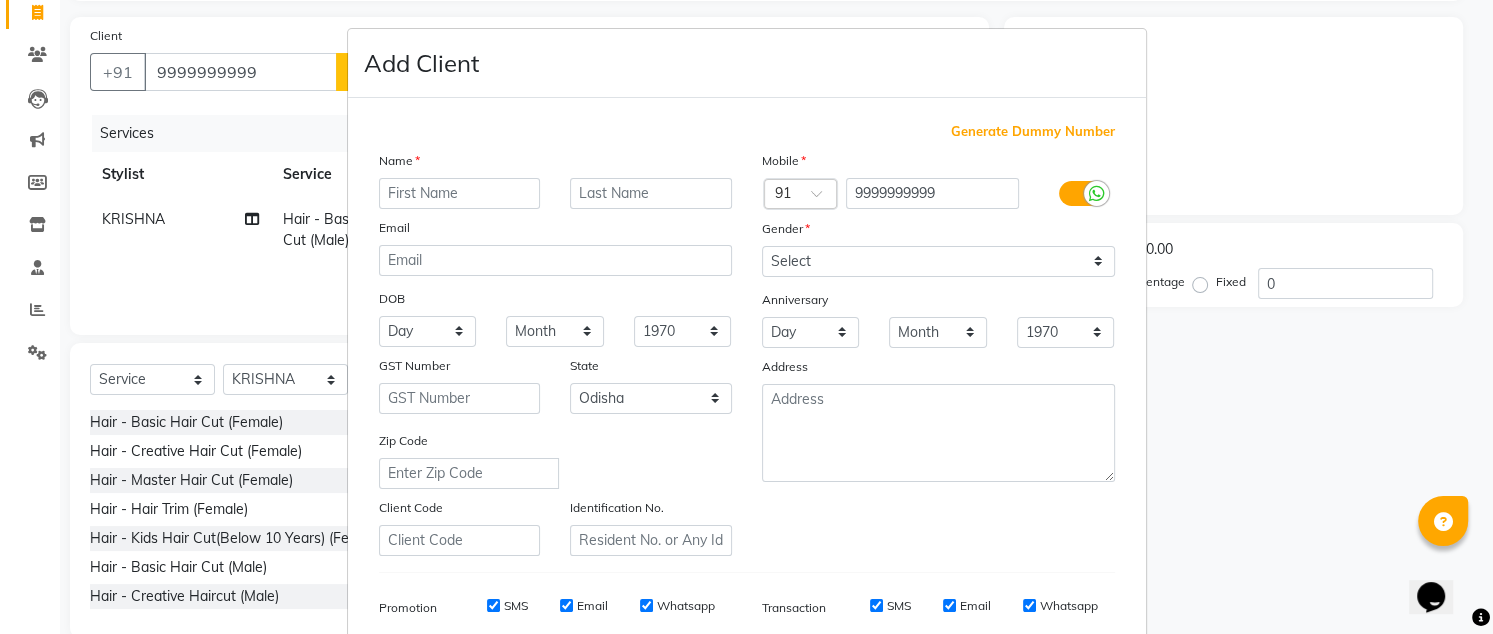 click at bounding box center [460, 193] 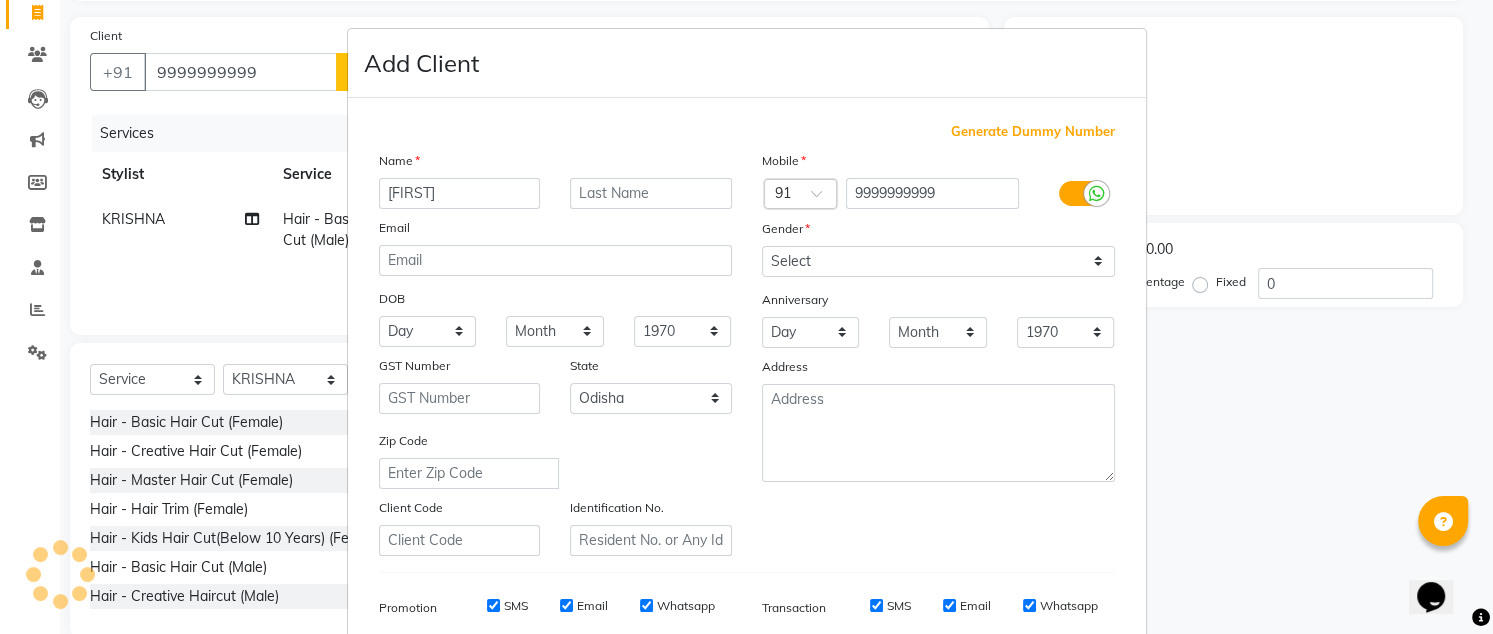 click on "susilpattanyak" at bounding box center [460, 193] 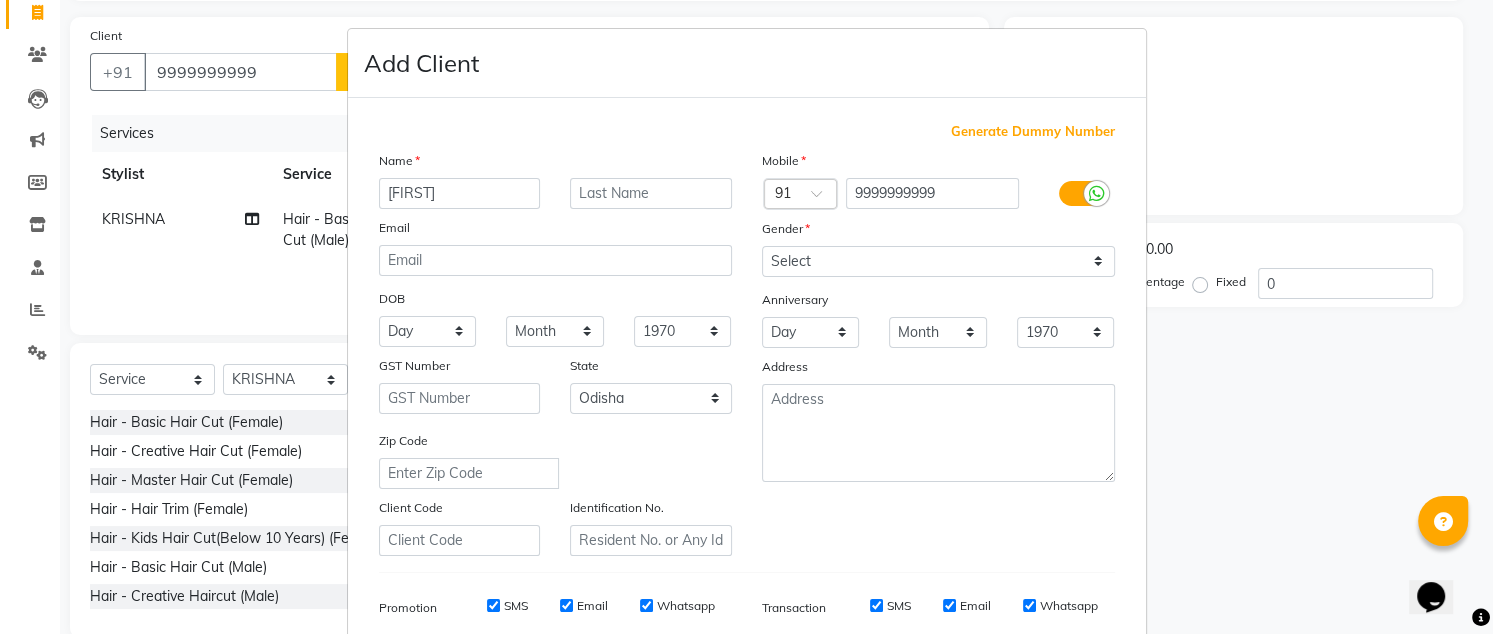 type on "susil" 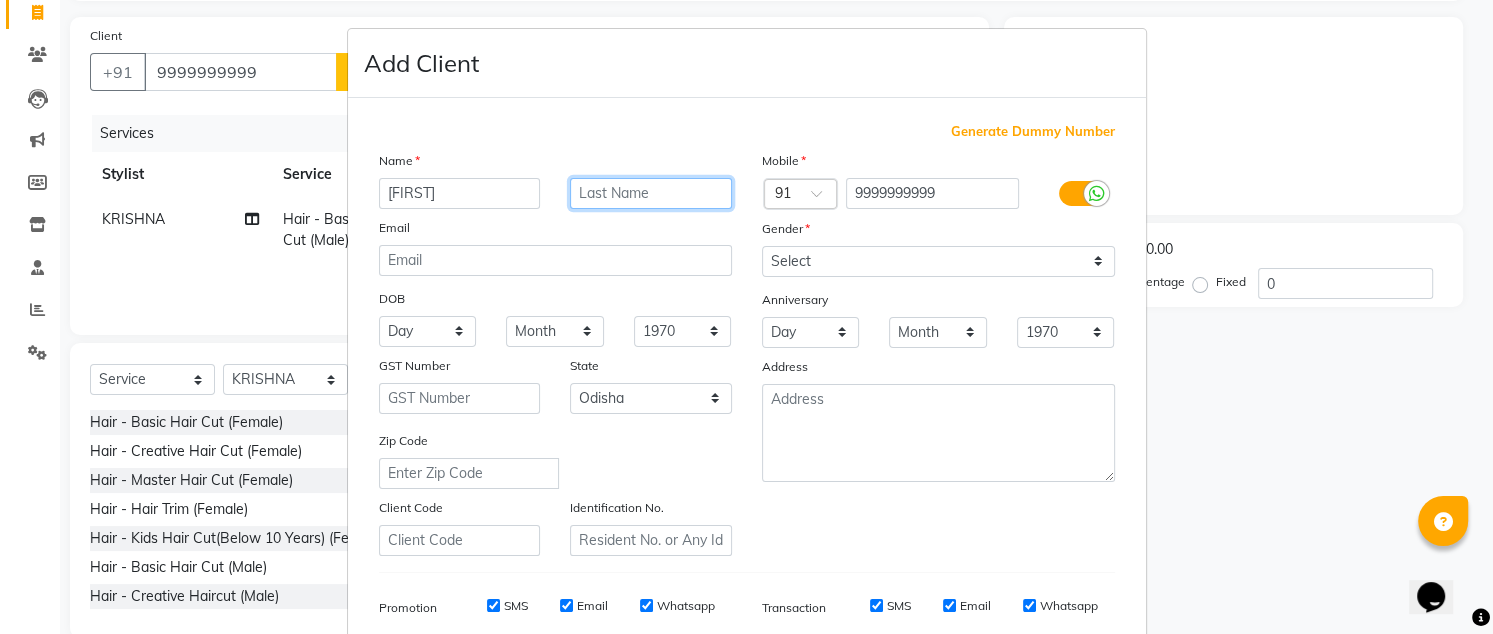 click at bounding box center (651, 193) 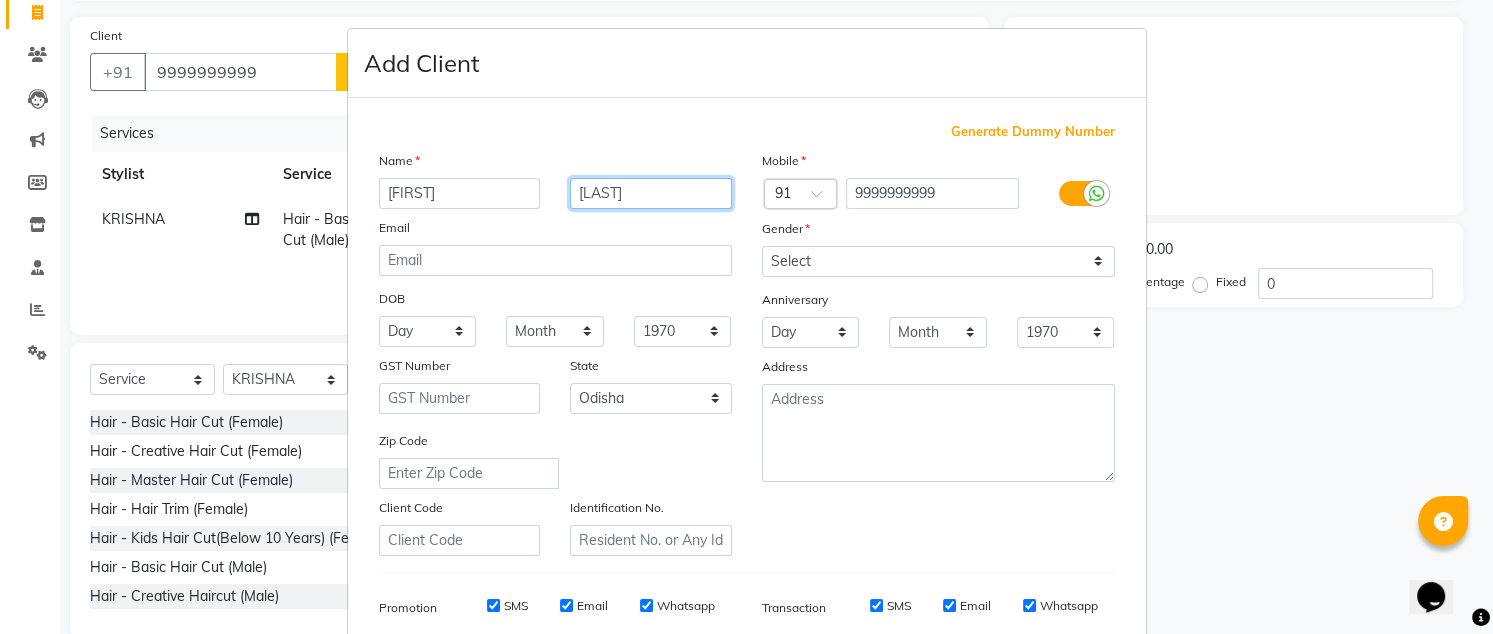type on "patanayak" 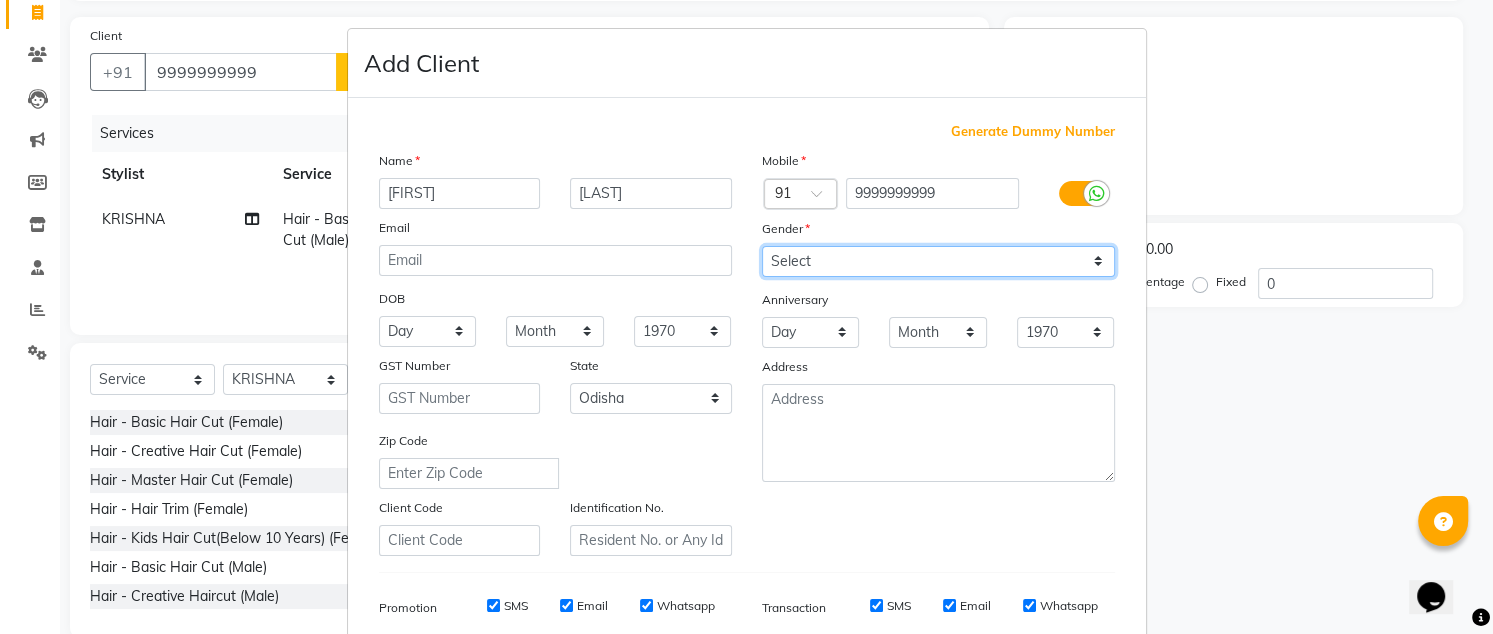 click on "Select Male Female Other Prefer Not To Say" at bounding box center (938, 261) 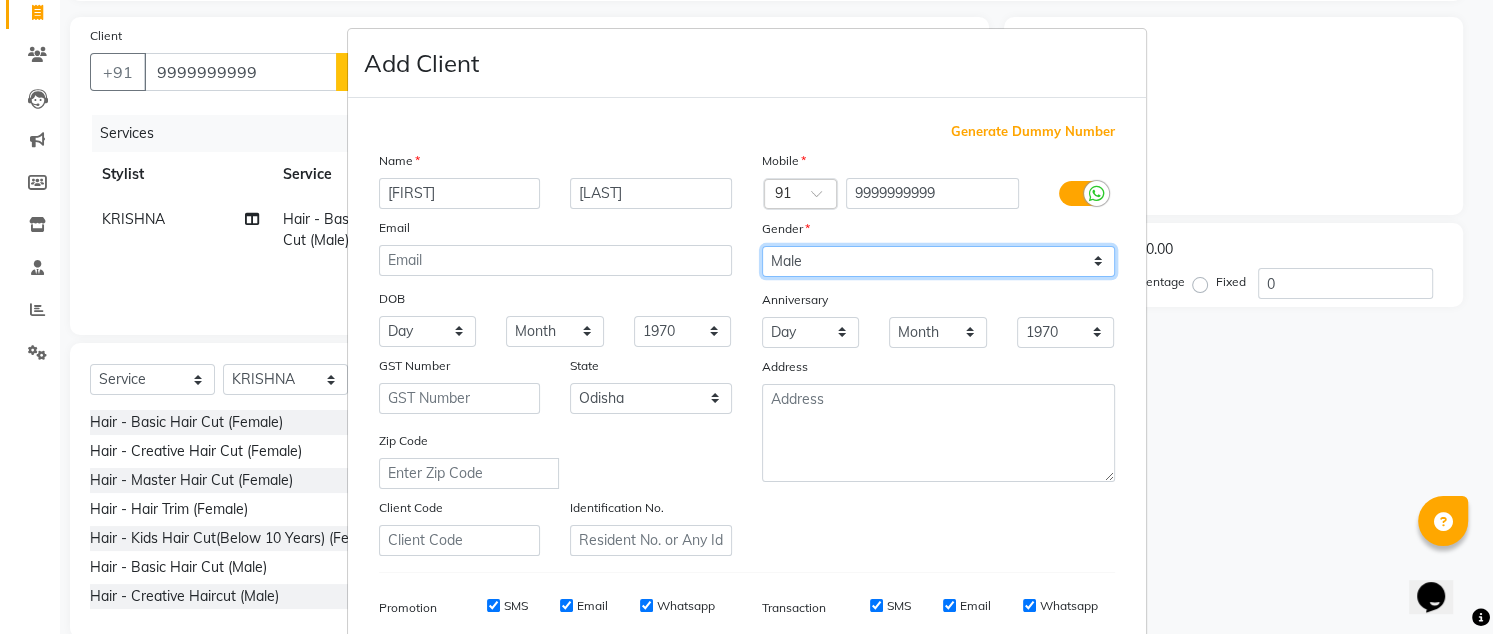 click on "Select Male Female Other Prefer Not To Say" at bounding box center [938, 261] 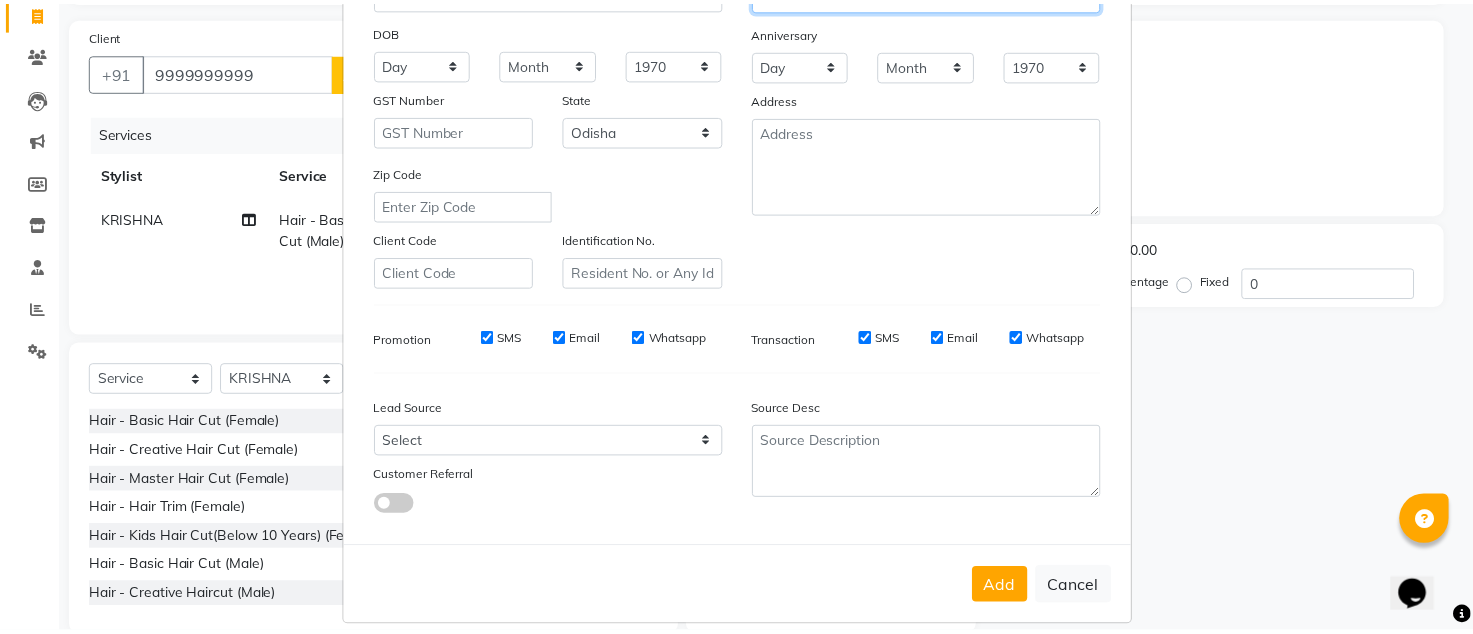 scroll, scrollTop: 286, scrollLeft: 0, axis: vertical 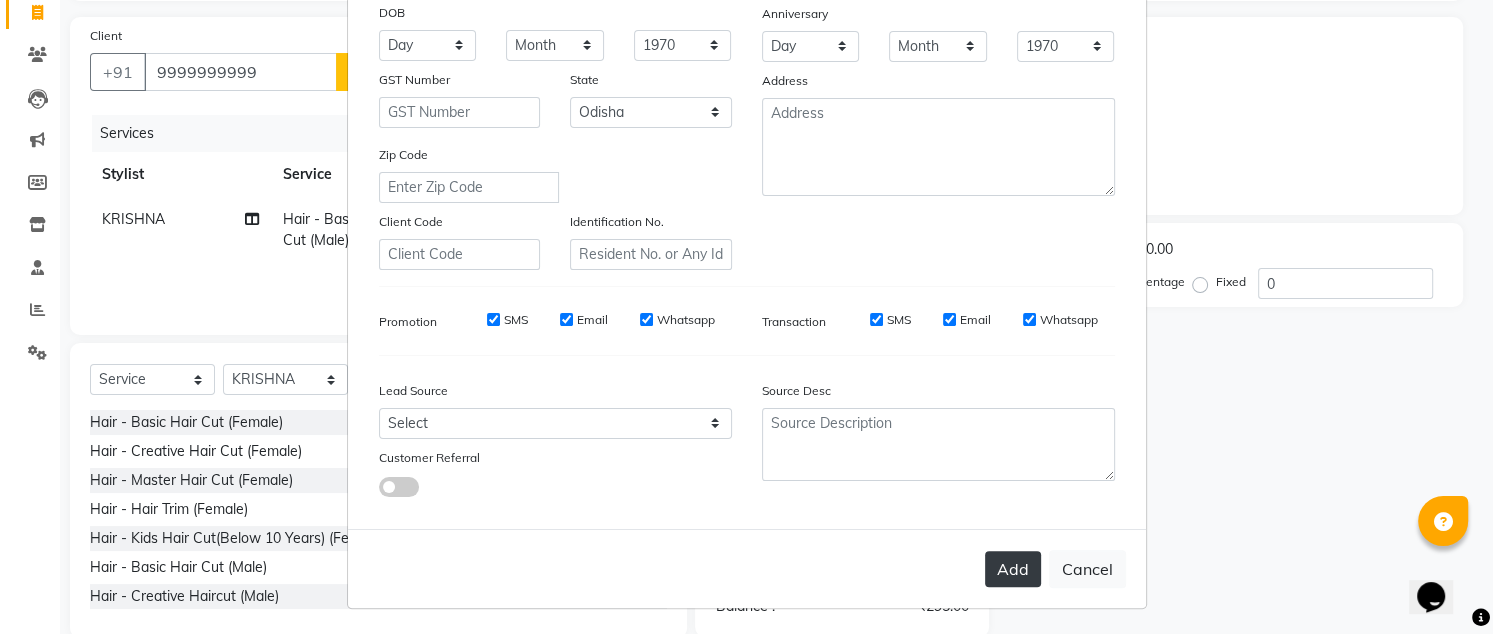 click on "Add" at bounding box center (1013, 569) 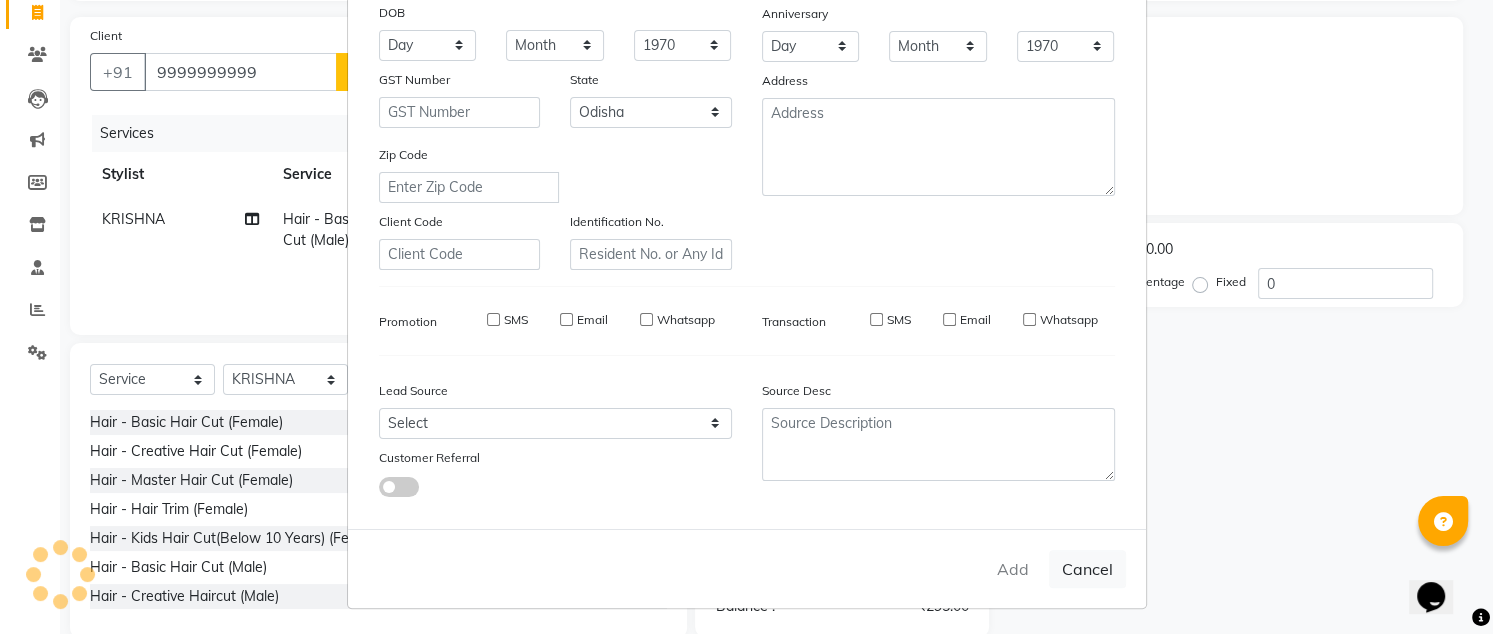 type 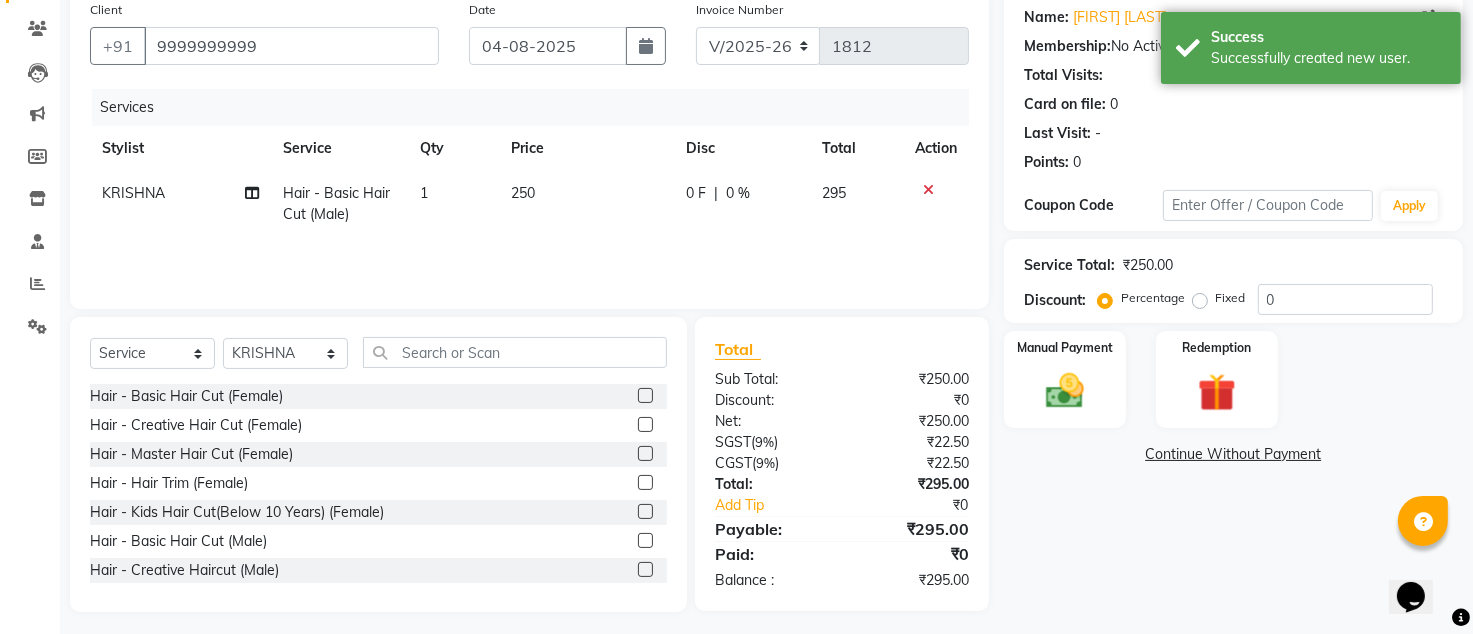 scroll, scrollTop: 166, scrollLeft: 0, axis: vertical 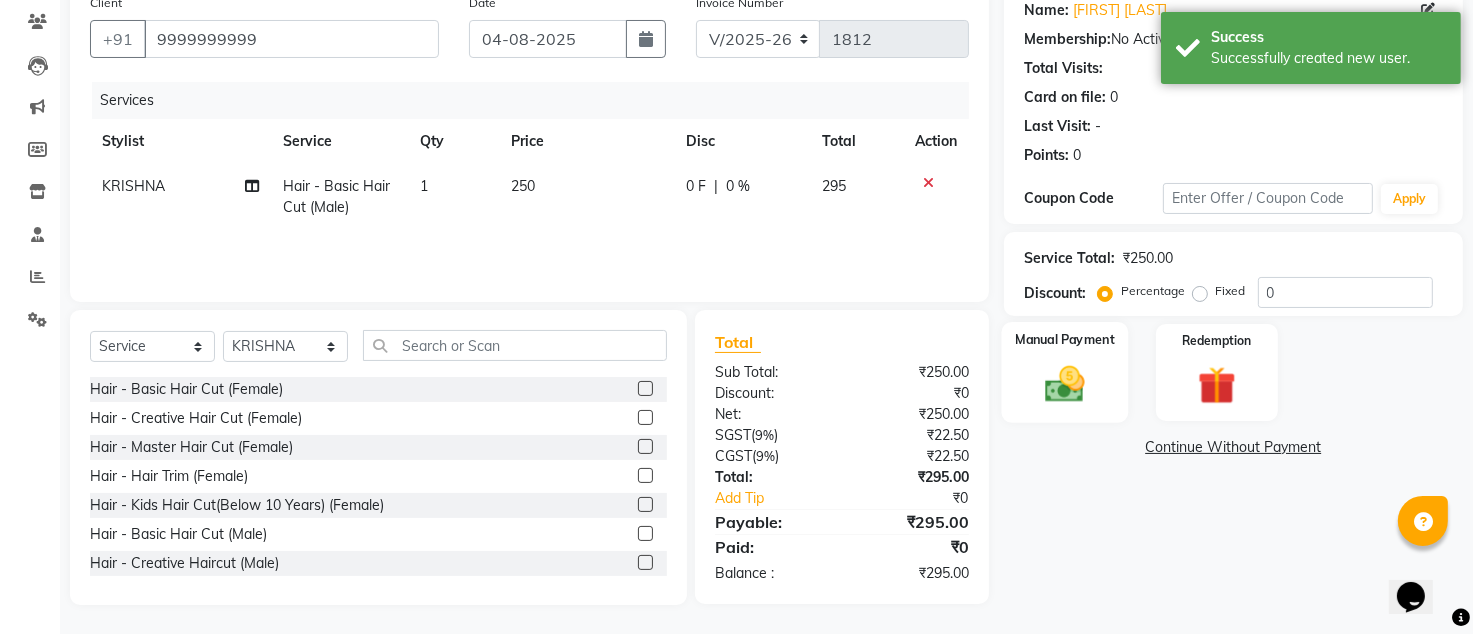 click 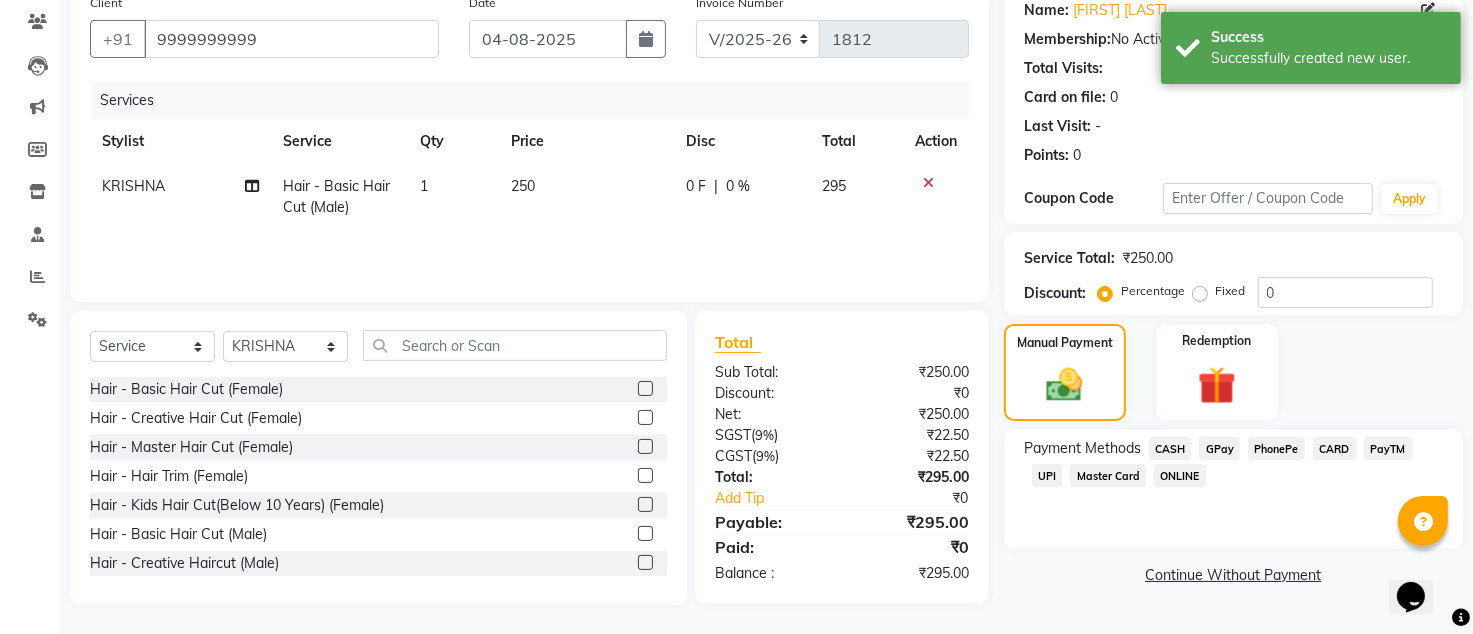 click on "GPay" 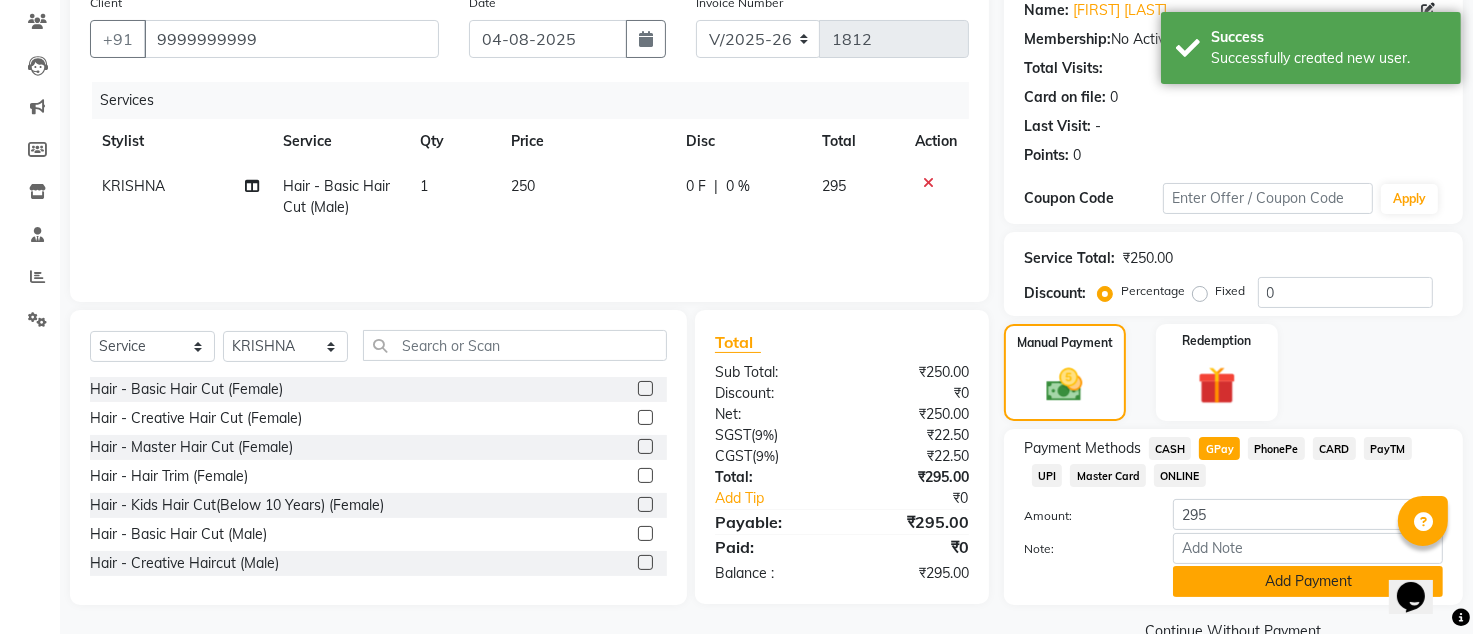 click on "Add Payment" 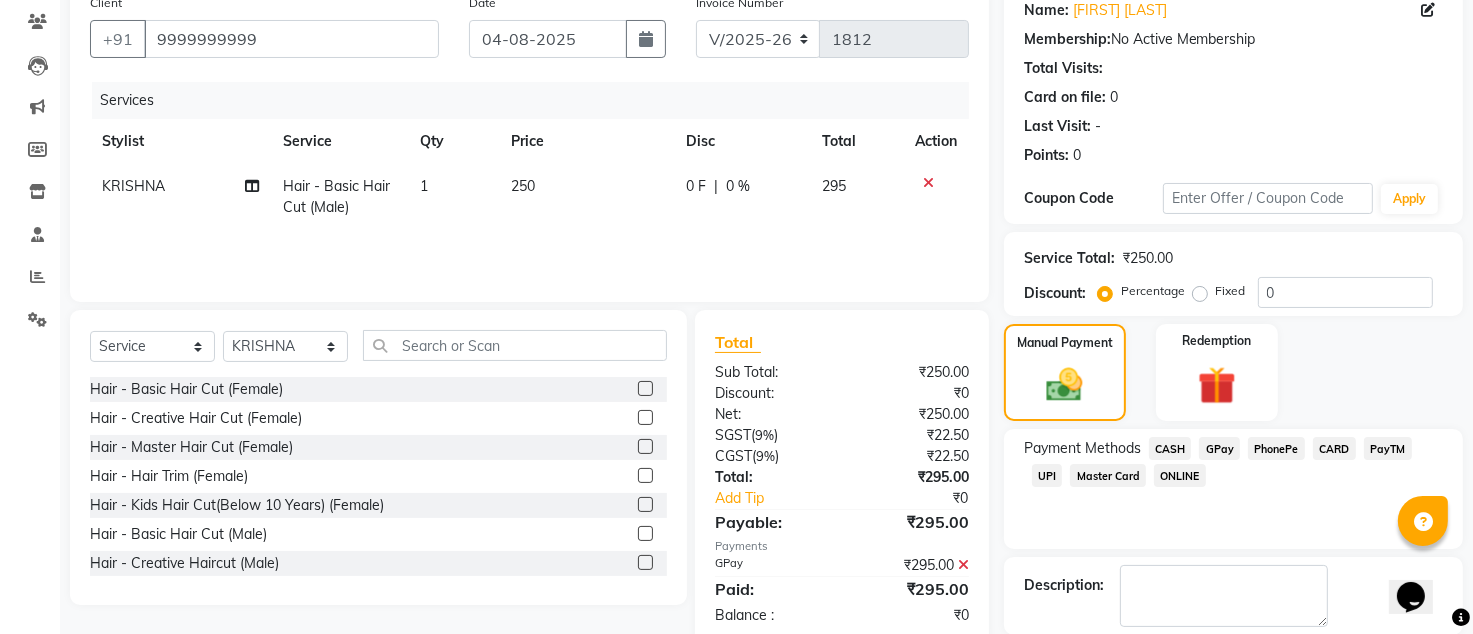scroll, scrollTop: 264, scrollLeft: 0, axis: vertical 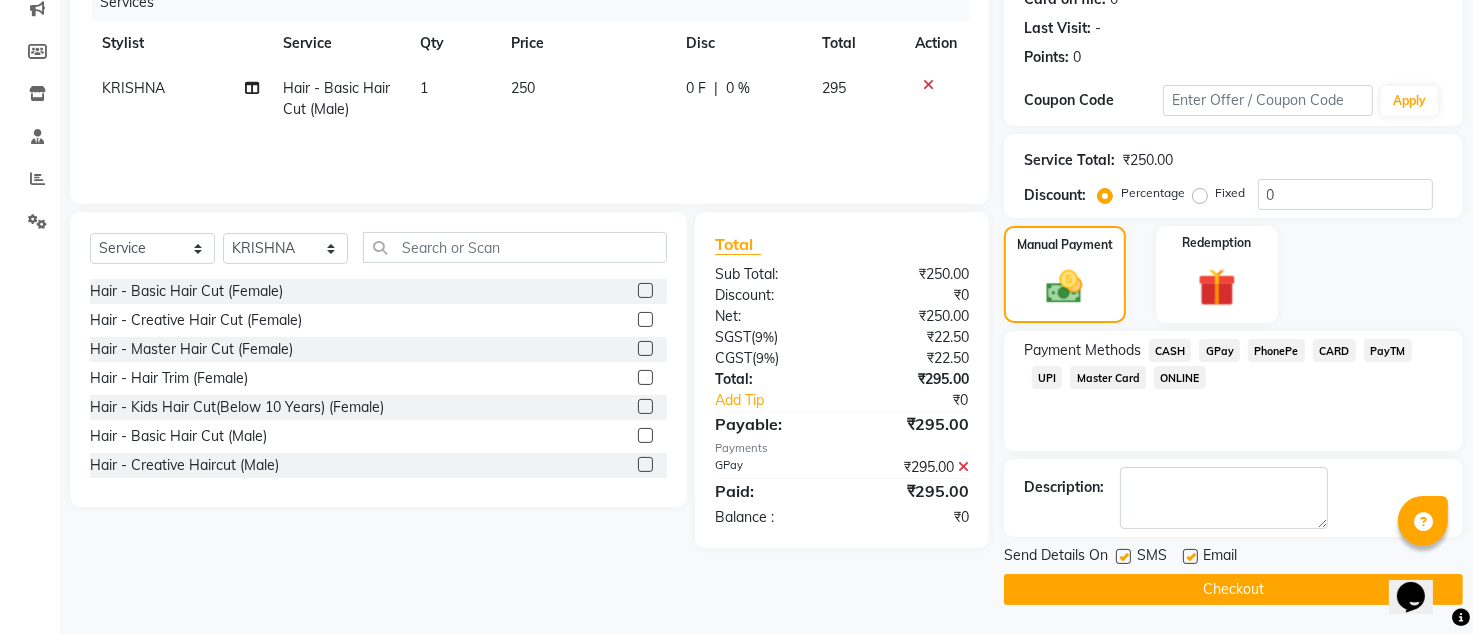 click on "Checkout" 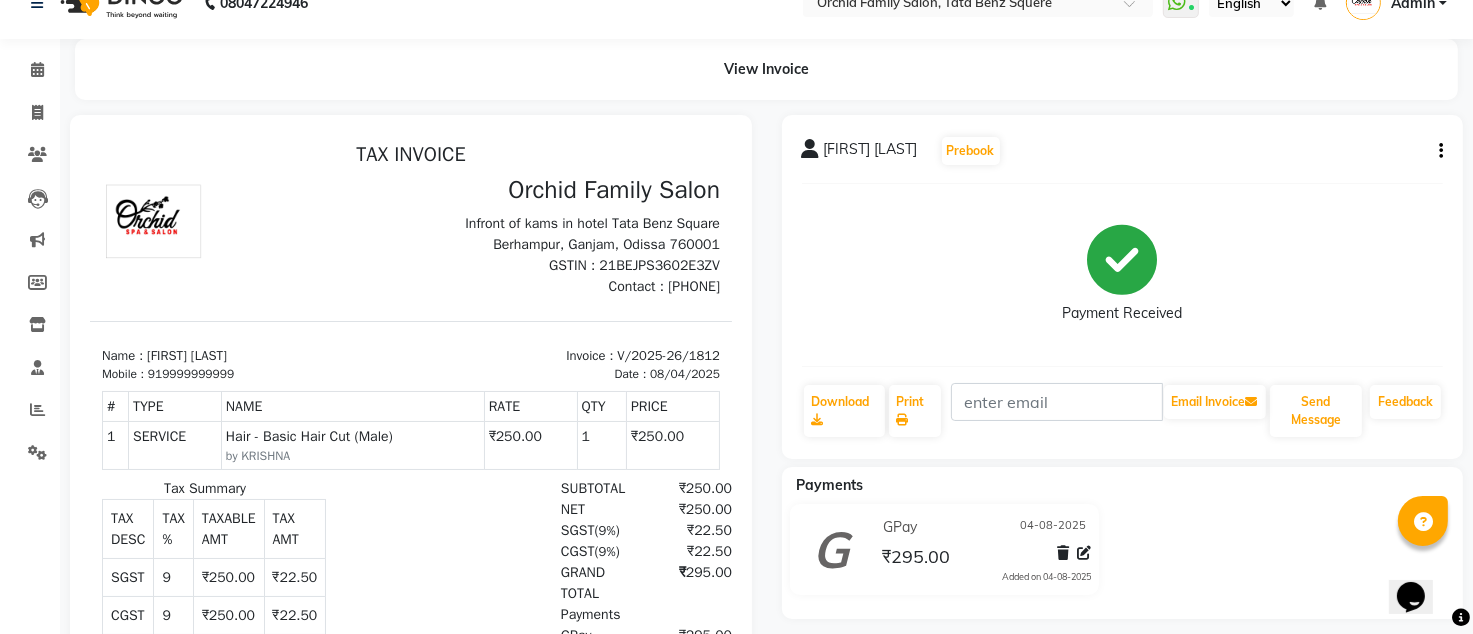 scroll, scrollTop: 0, scrollLeft: 0, axis: both 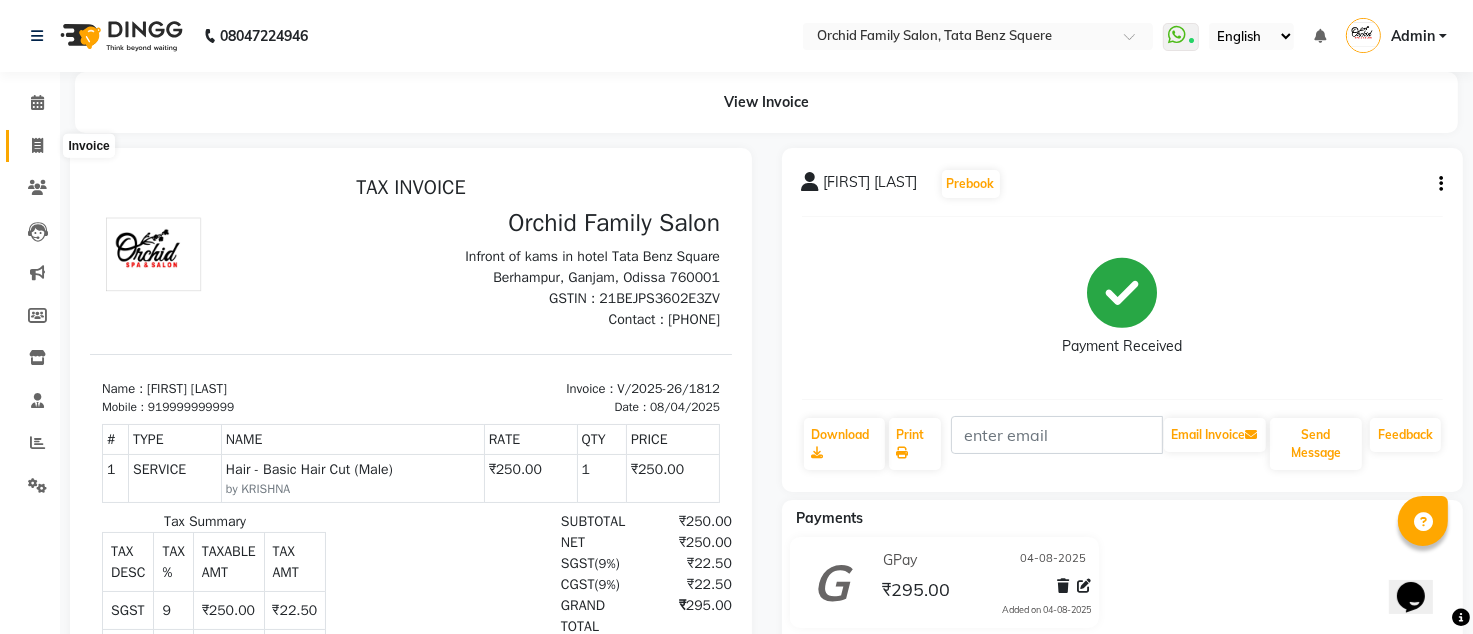 click 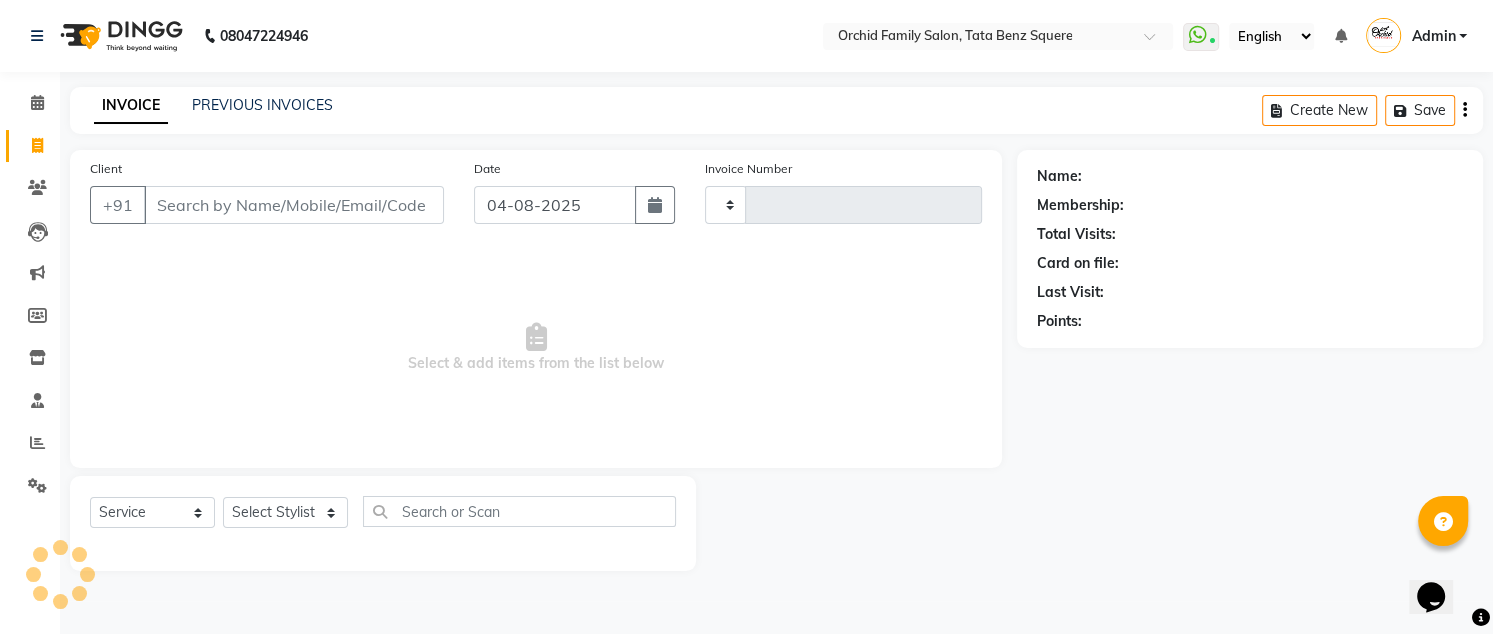 type on "1813" 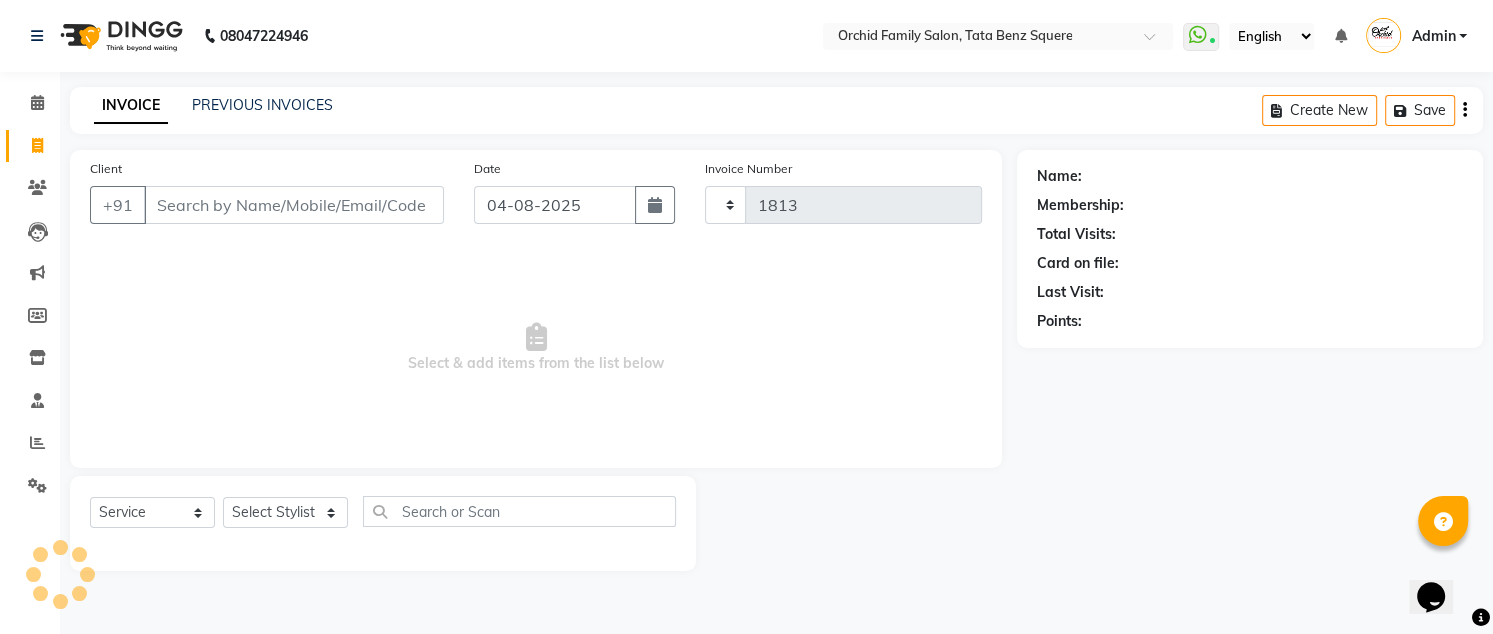select on "107" 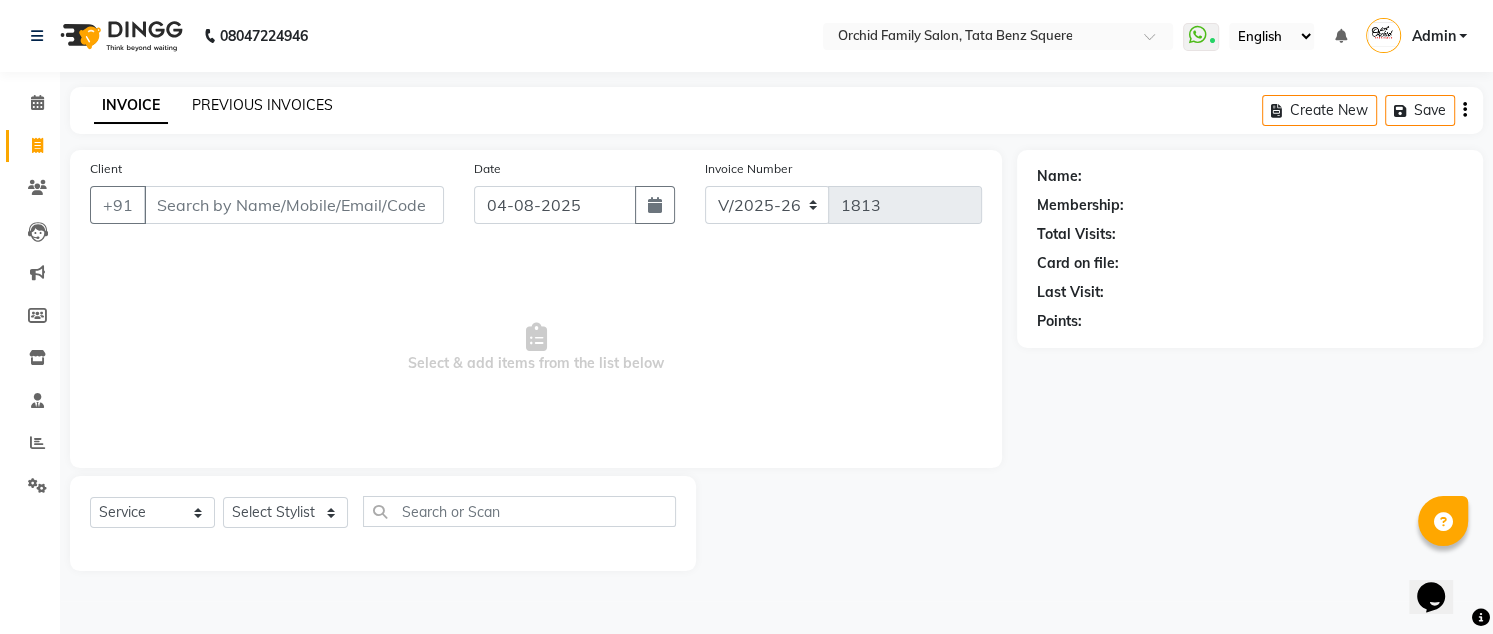 click on "PREVIOUS INVOICES" 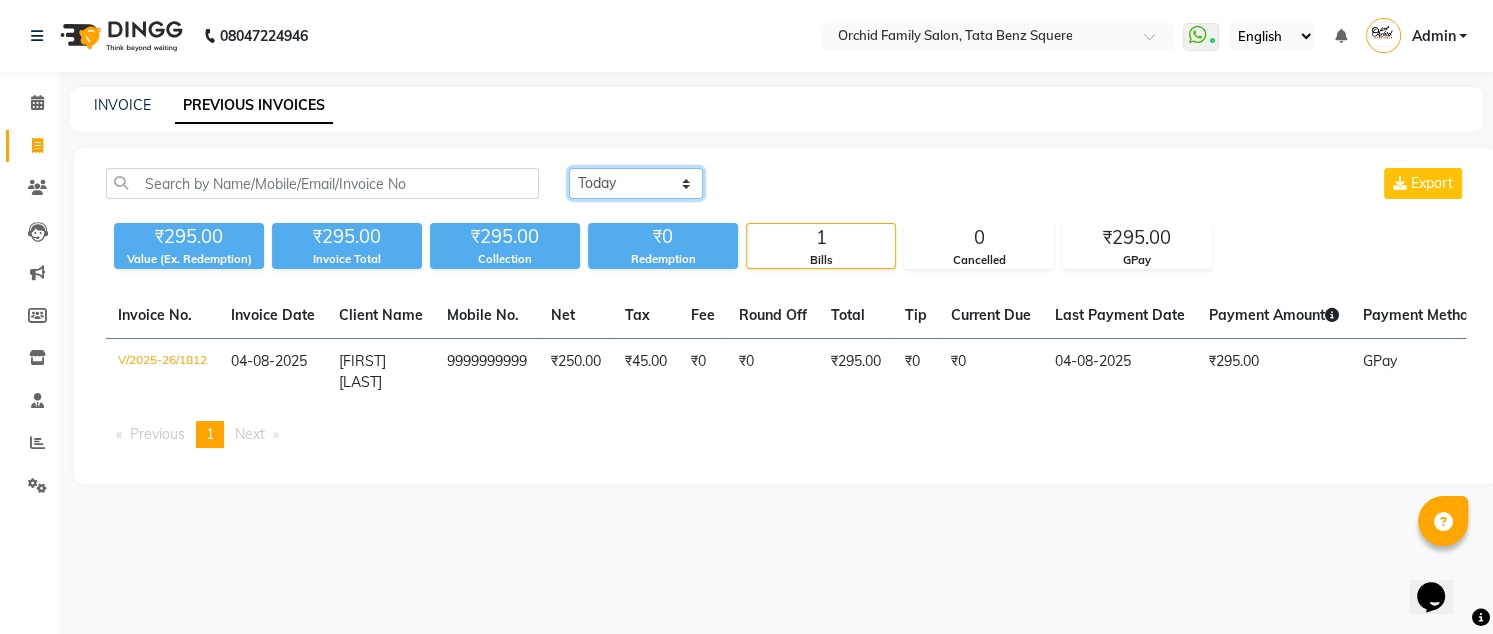 click on "Today Yesterday Custom Range" 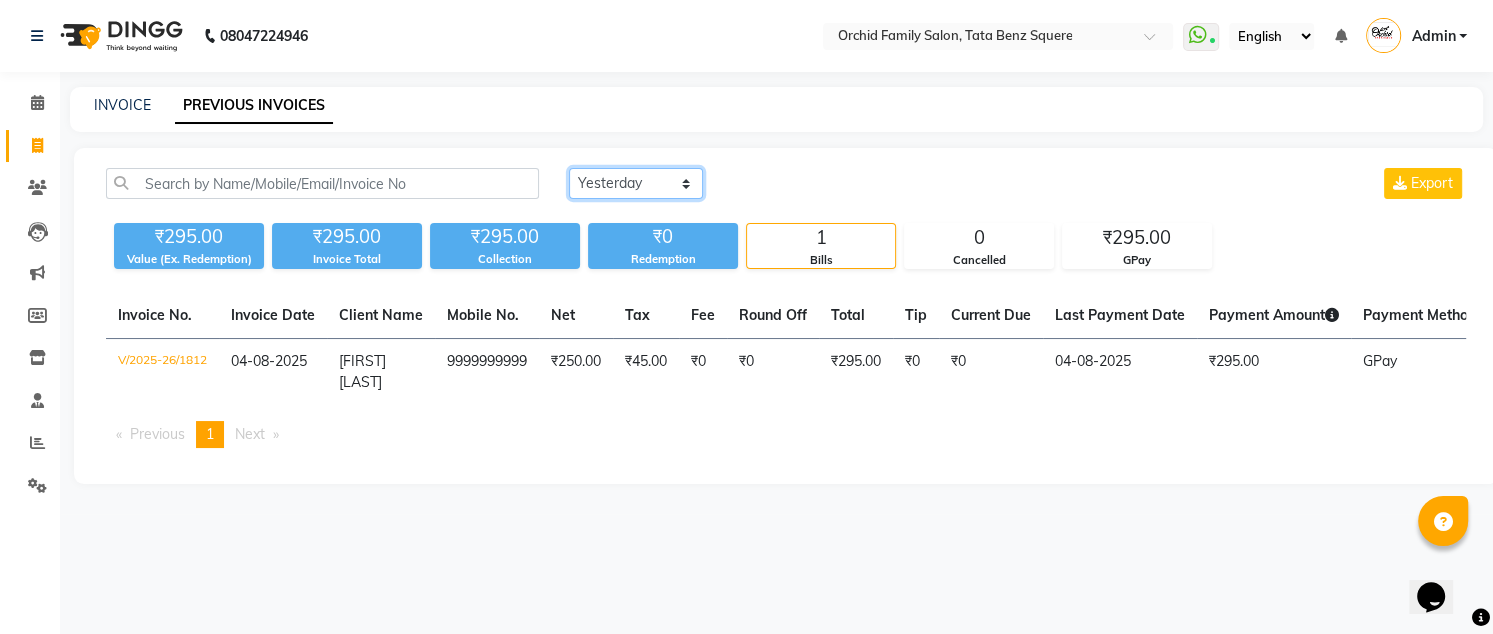 click on "Today Yesterday Custom Range" 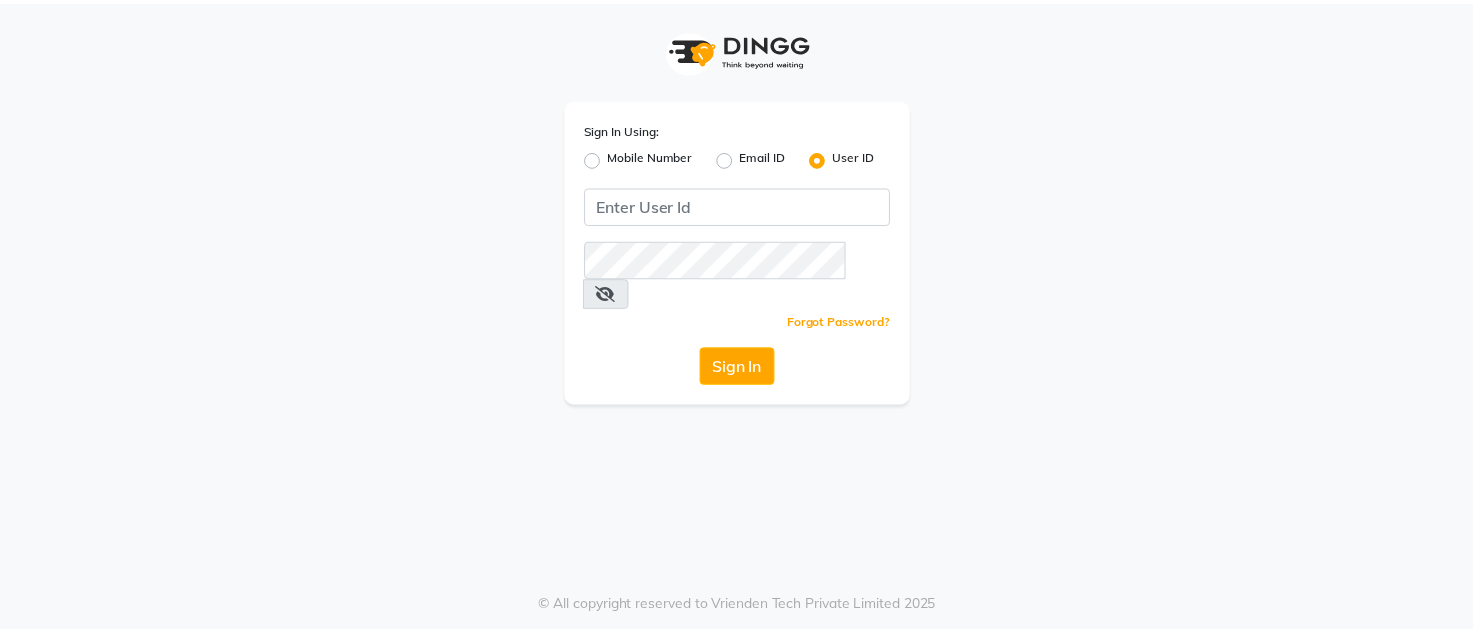 scroll, scrollTop: 0, scrollLeft: 0, axis: both 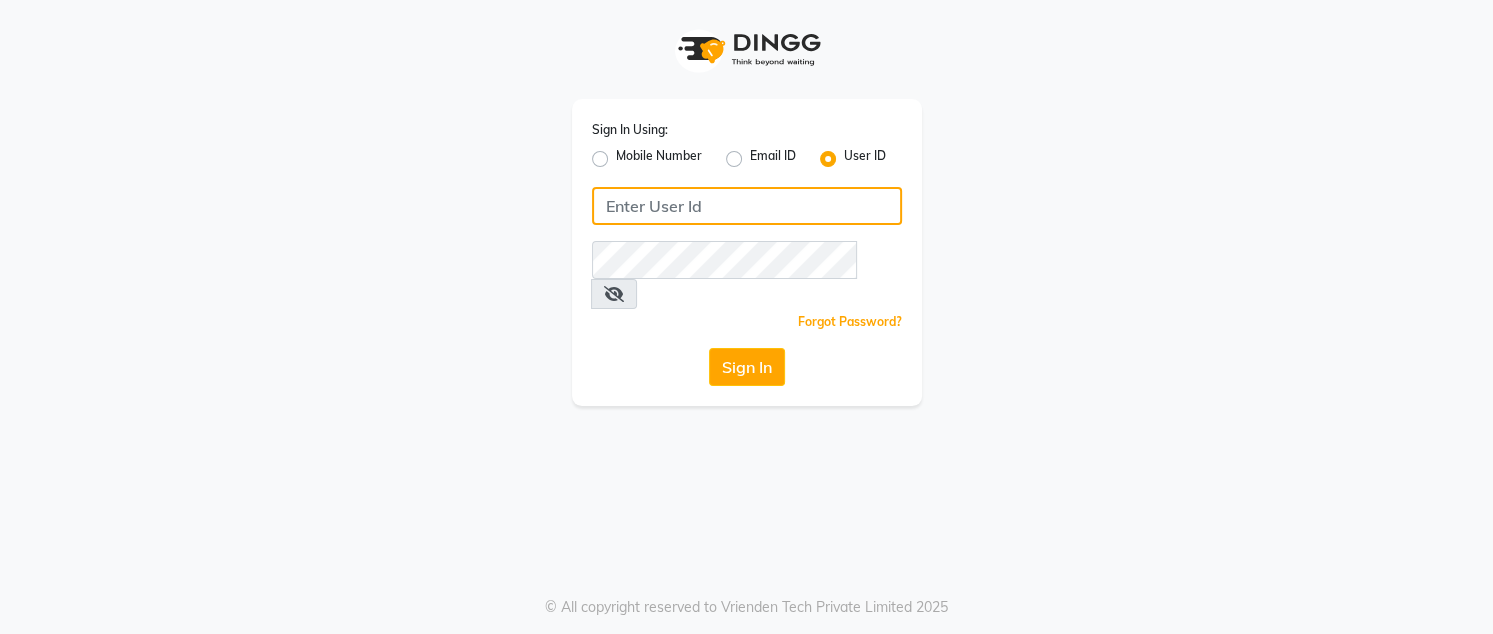 click 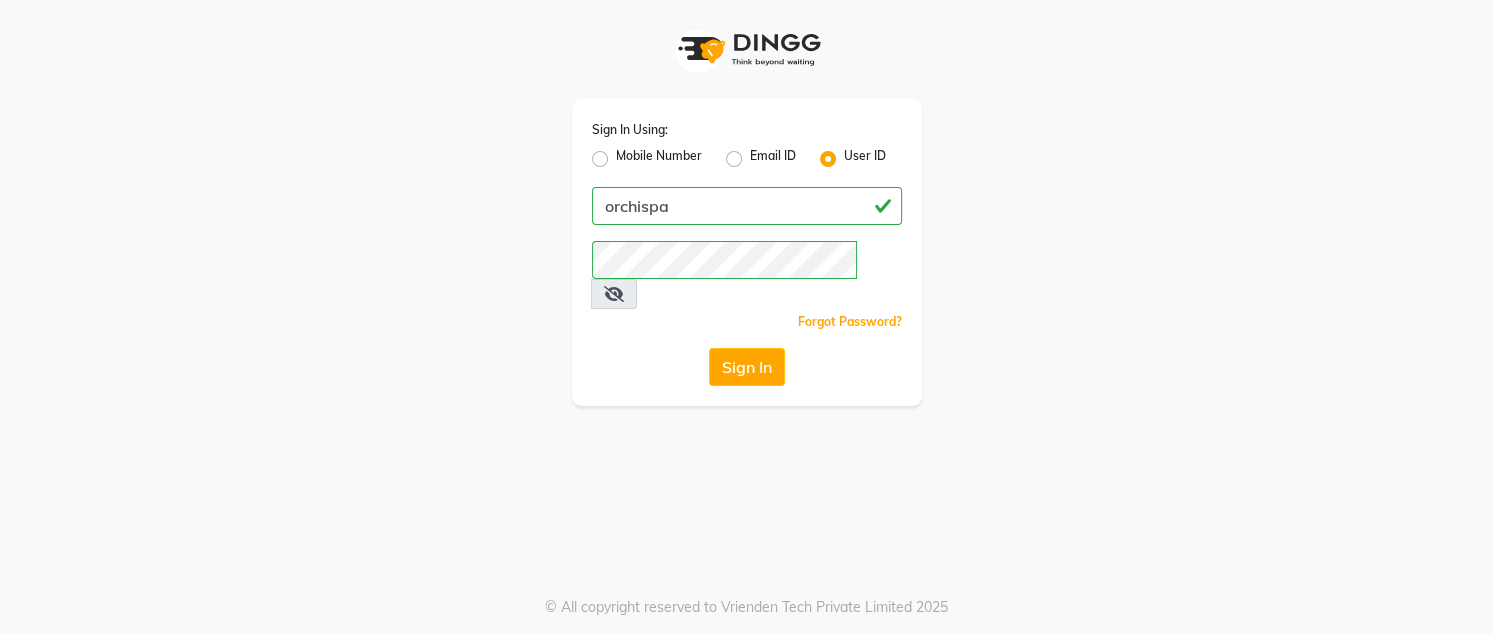 click at bounding box center (614, 294) 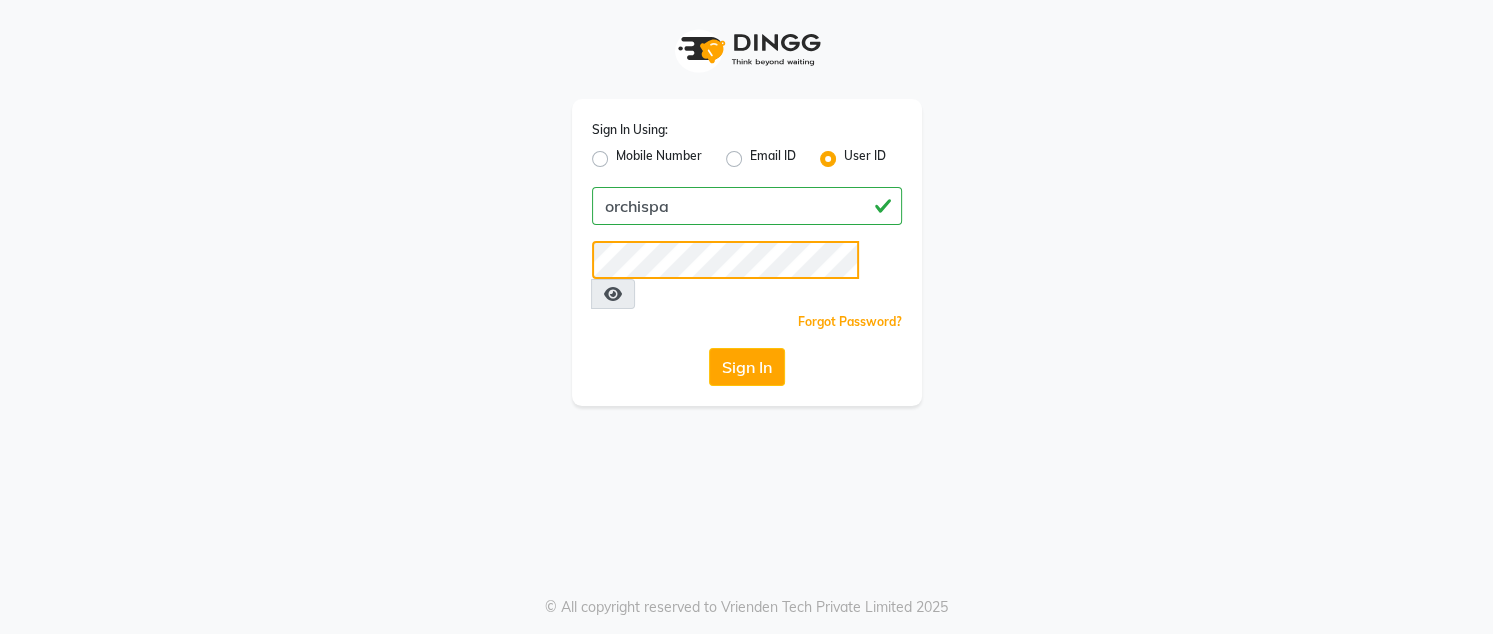 click on "Sign In" 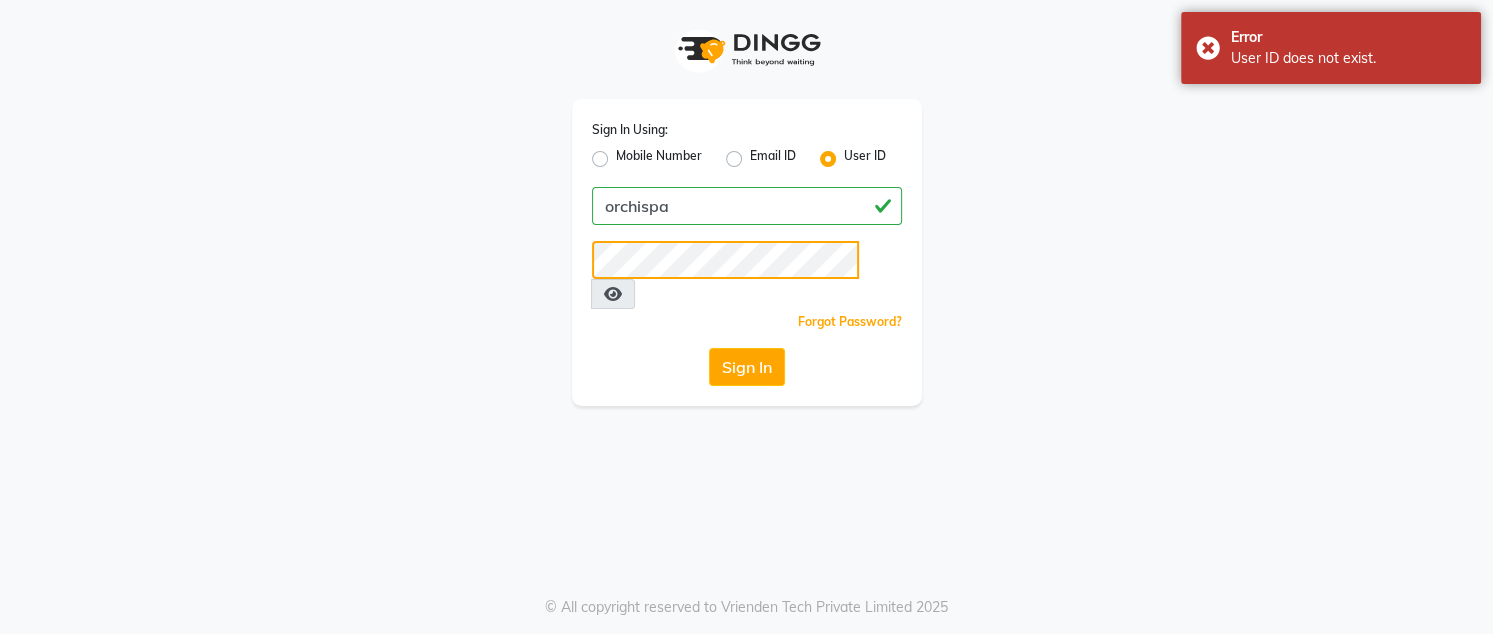 click on "Sign In" 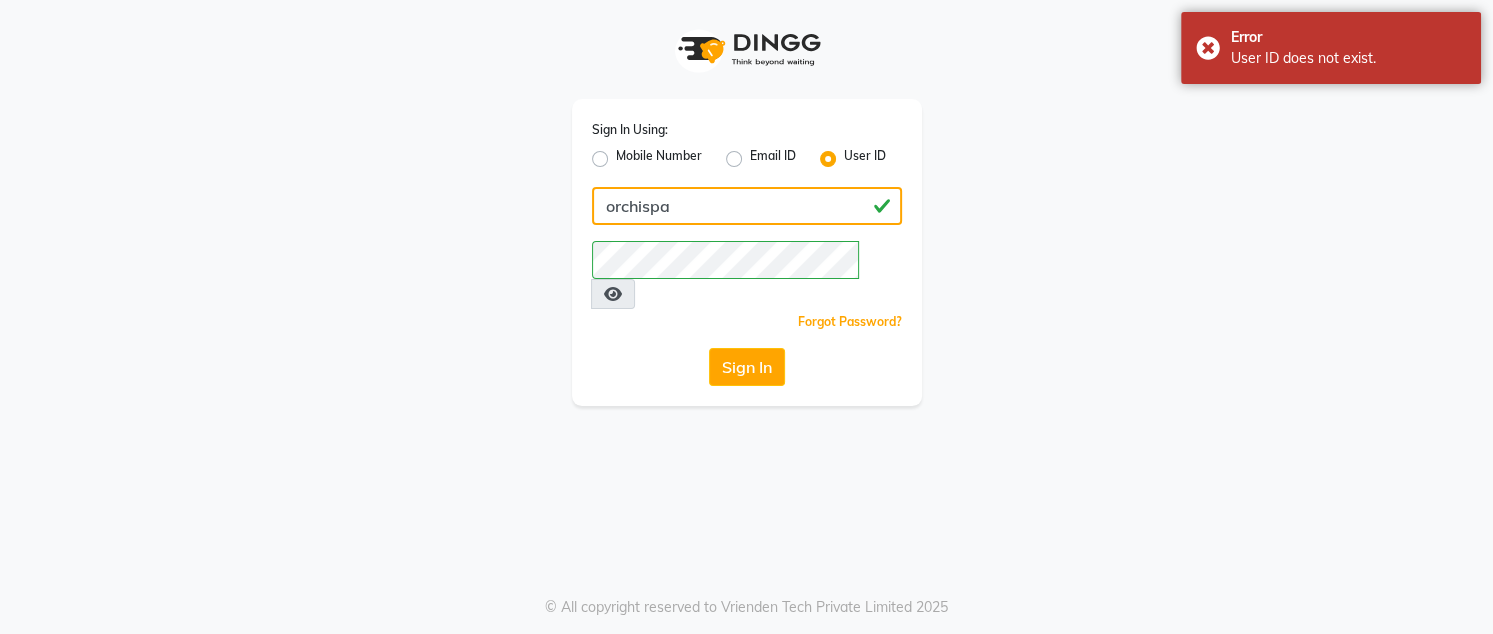 click on "orchispa" 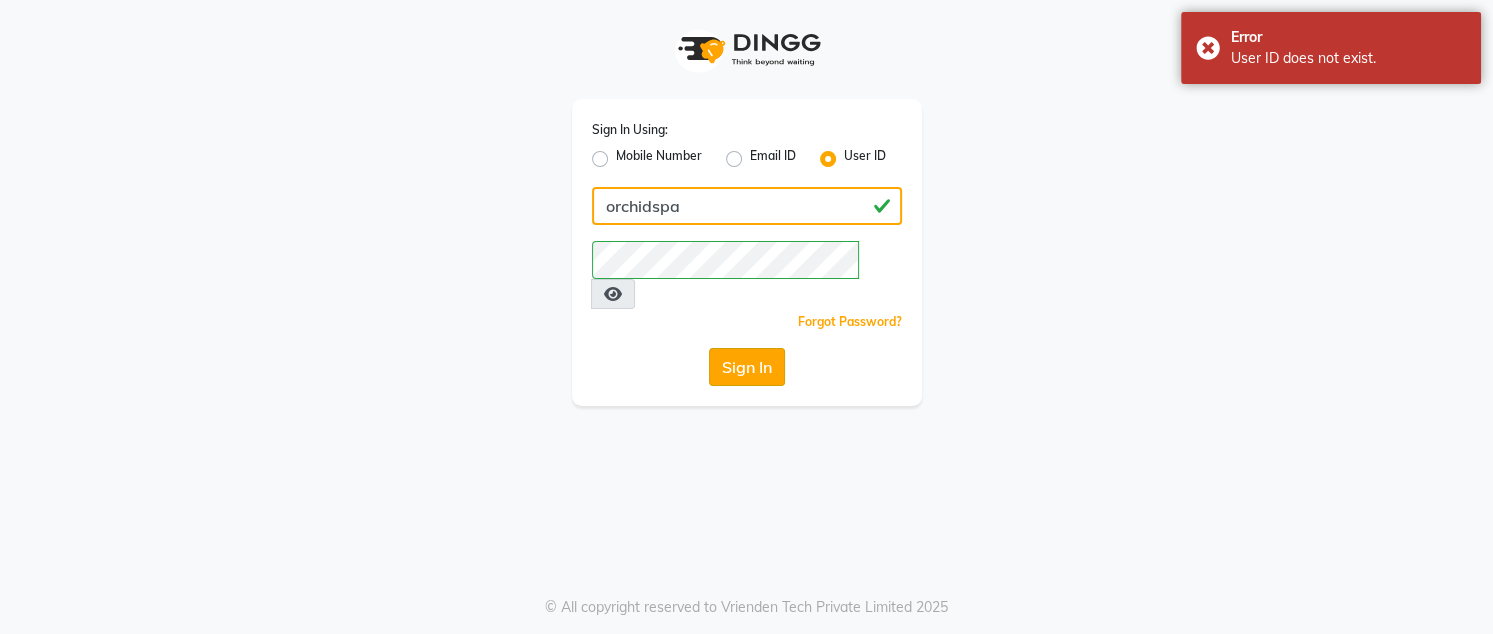 type on "orchidspa" 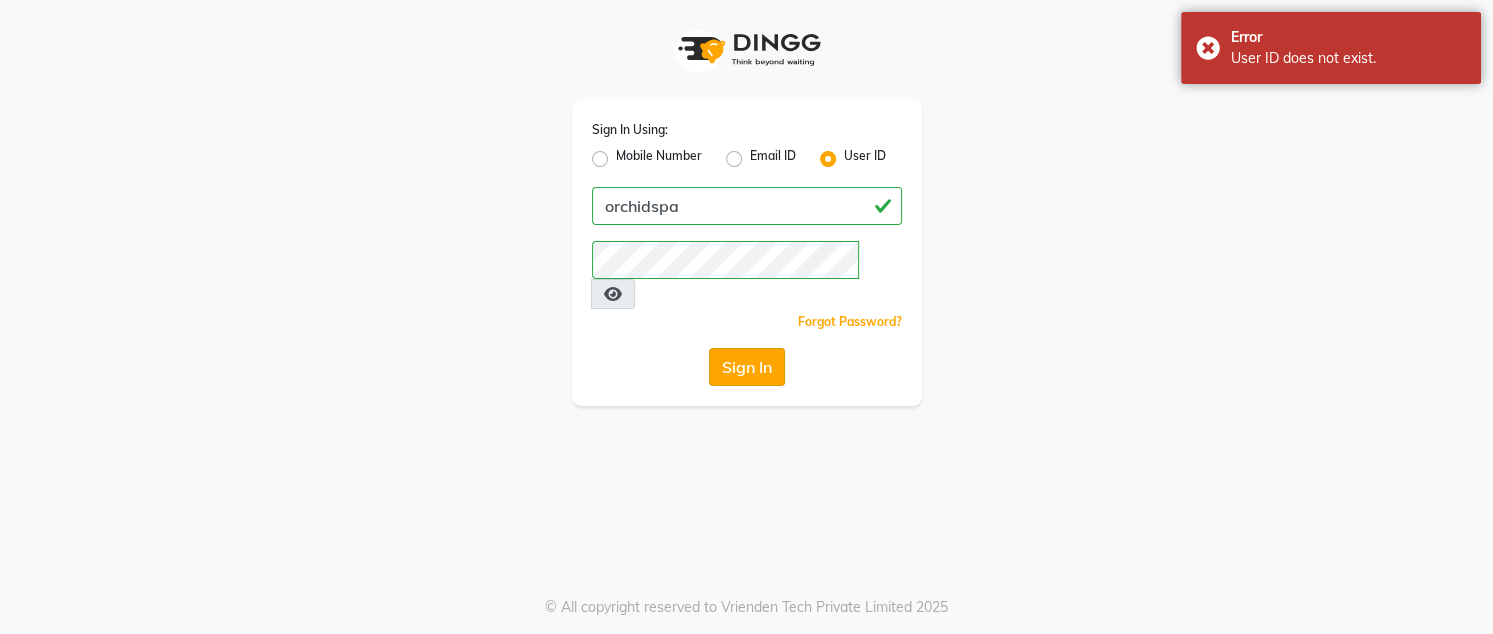 click on "Sign In" 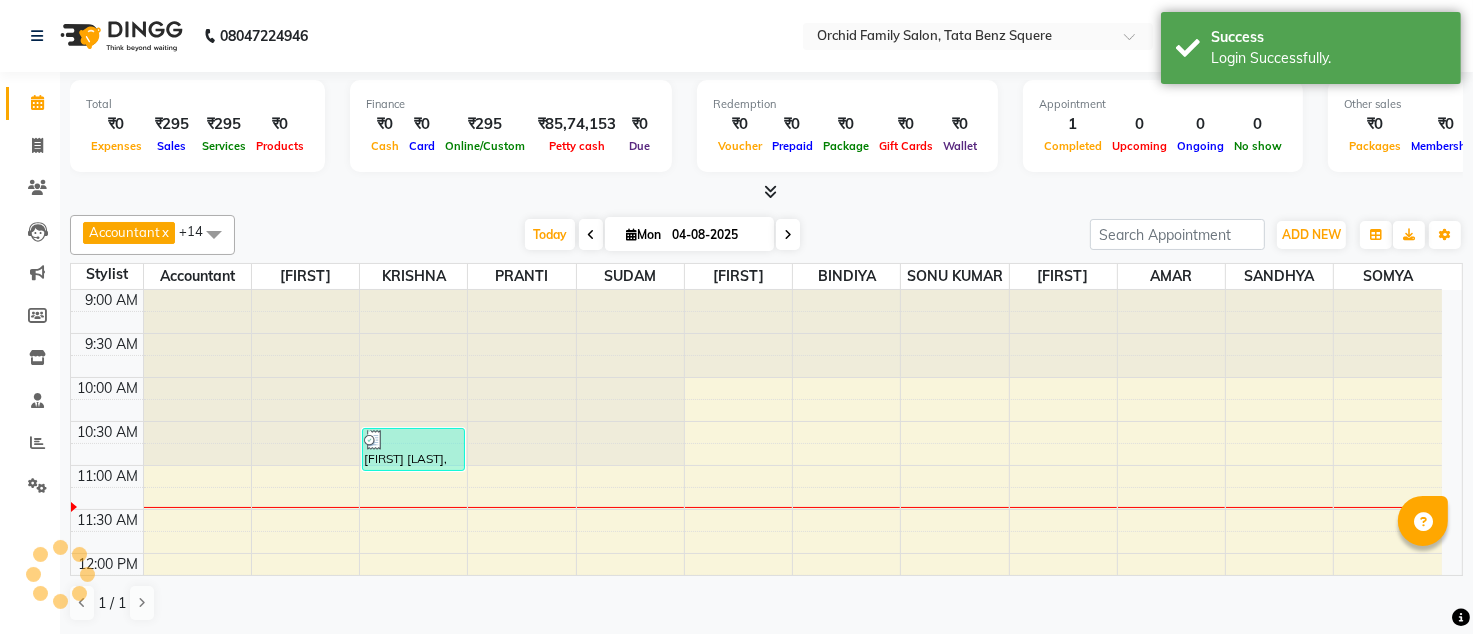 scroll, scrollTop: 0, scrollLeft: 0, axis: both 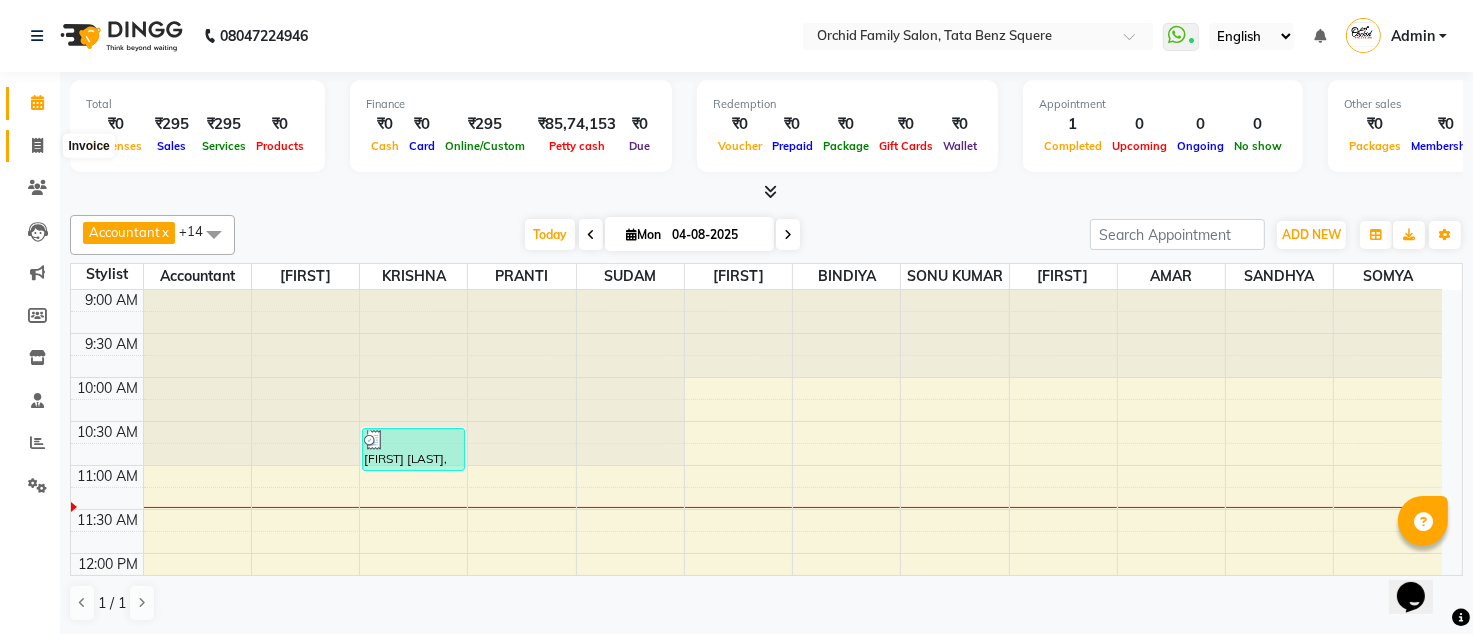 click 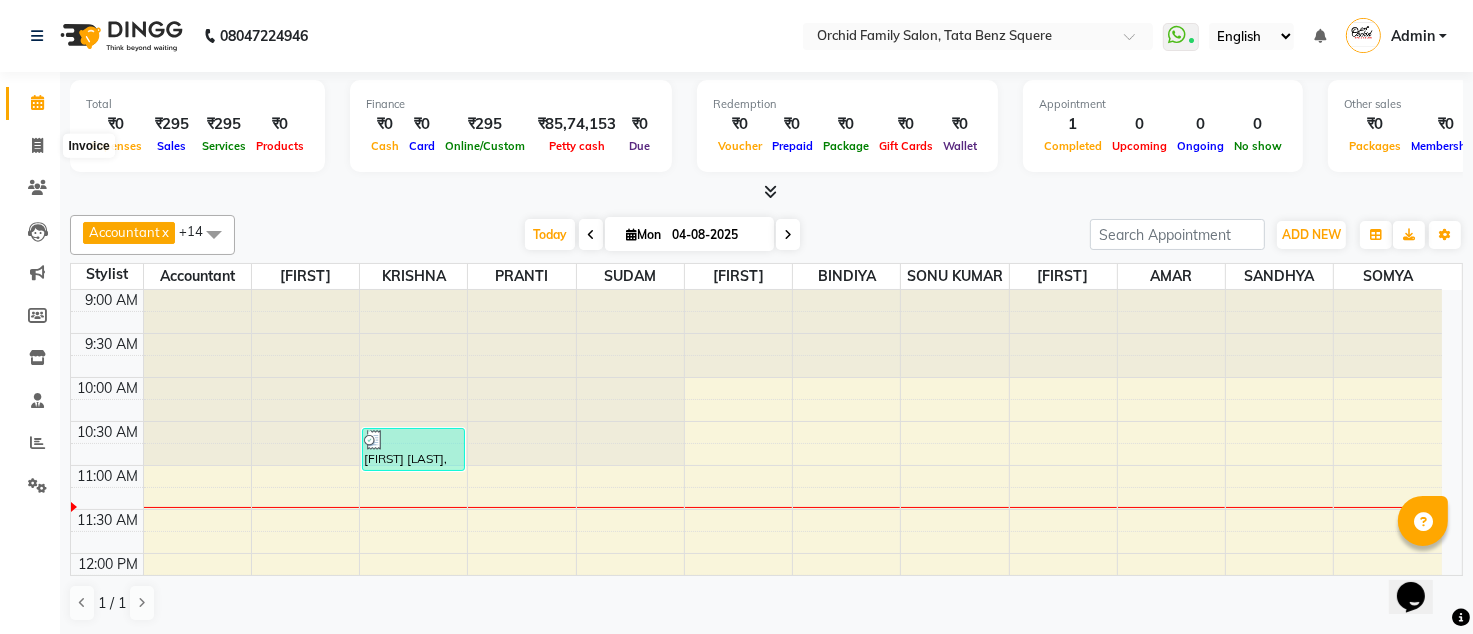 select on "service" 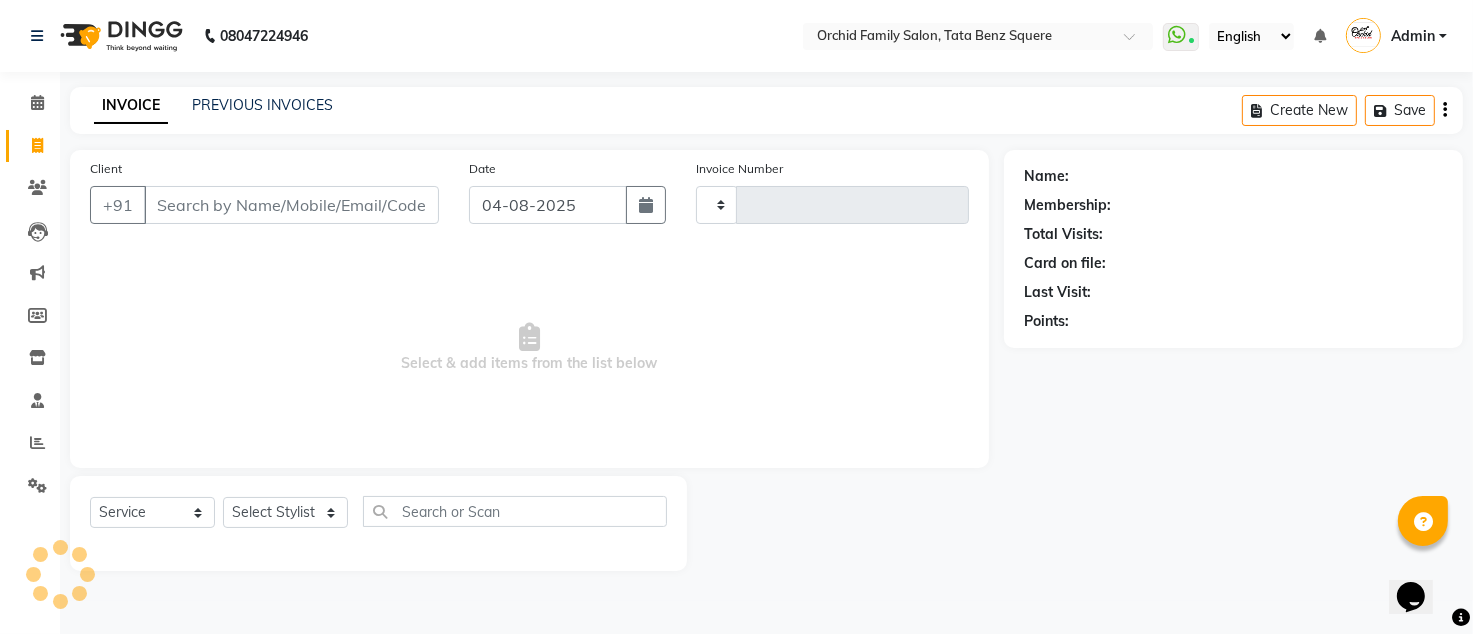 type on "1813" 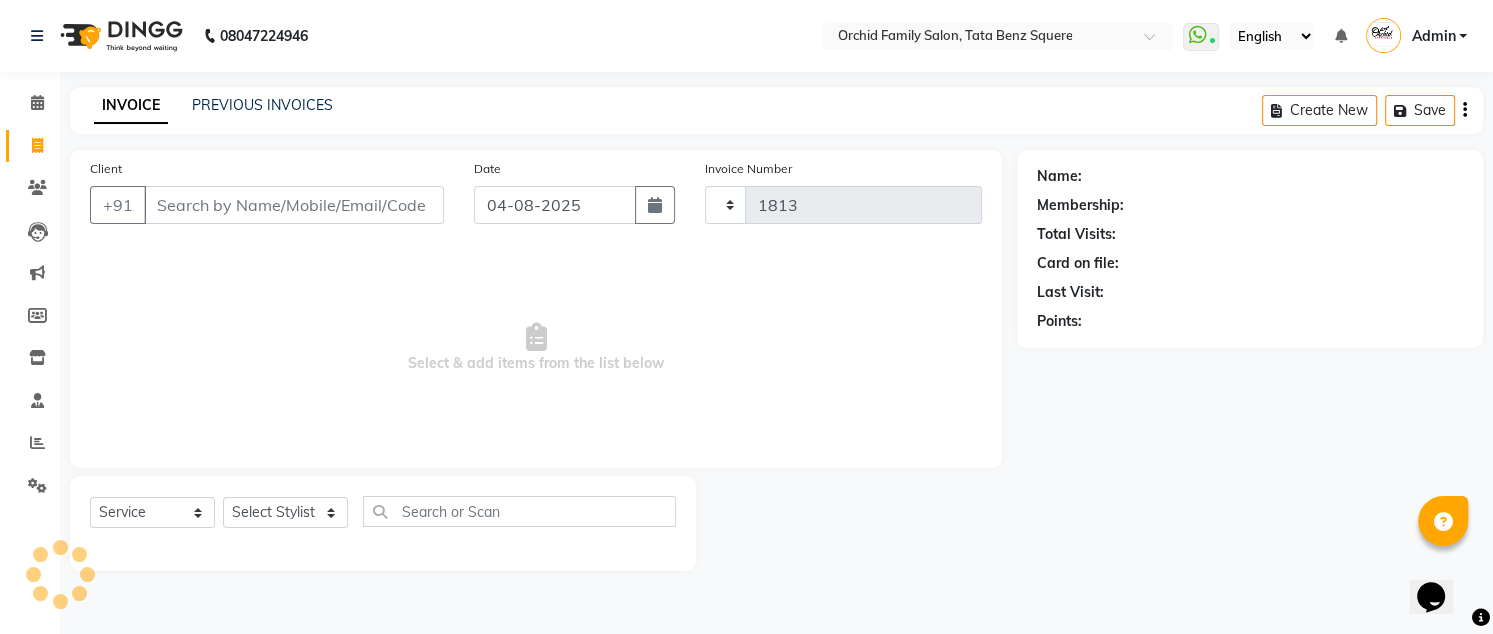 select on "107" 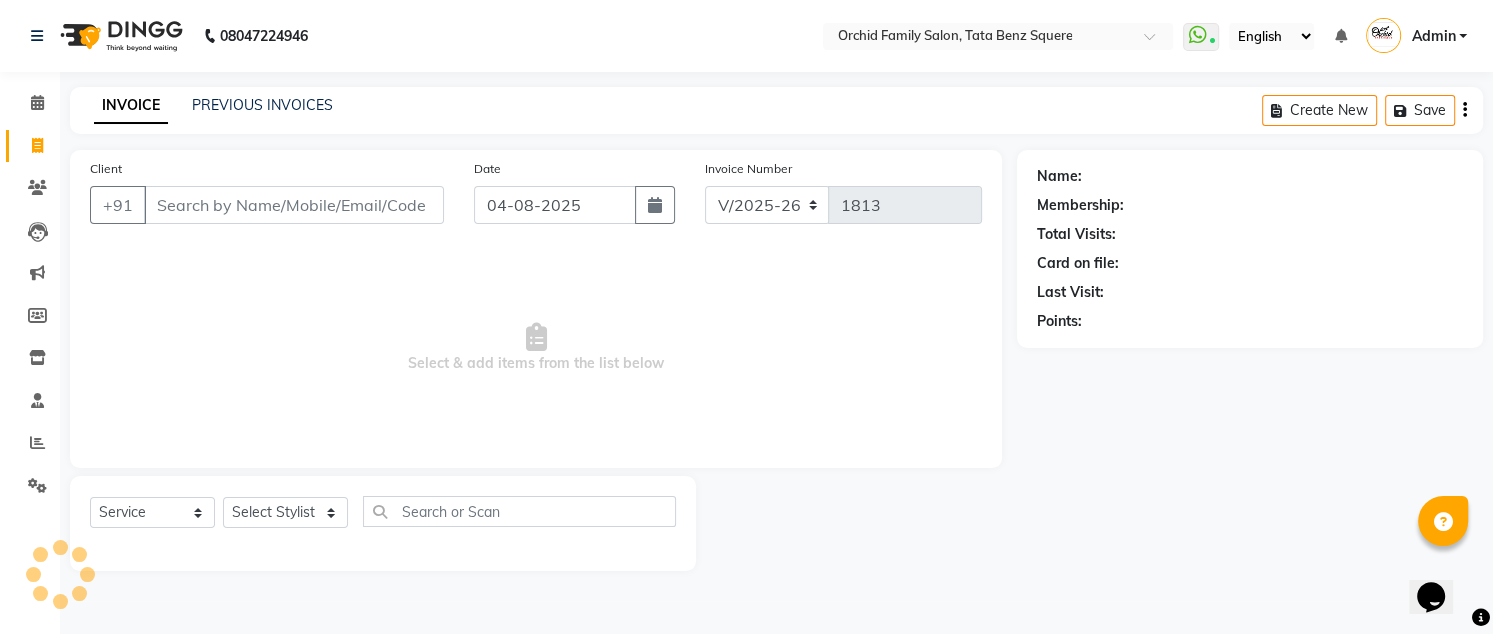 type on "h" 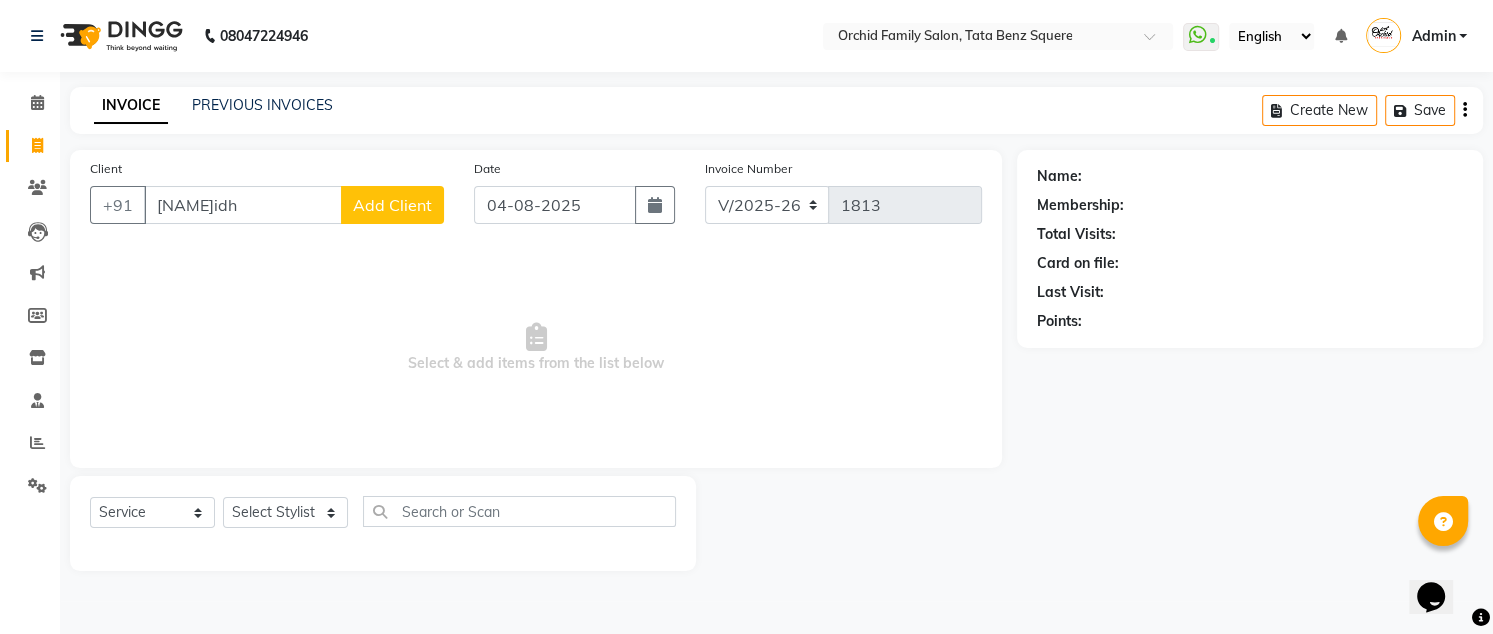 click on "[NAME]idh" at bounding box center [243, 205] 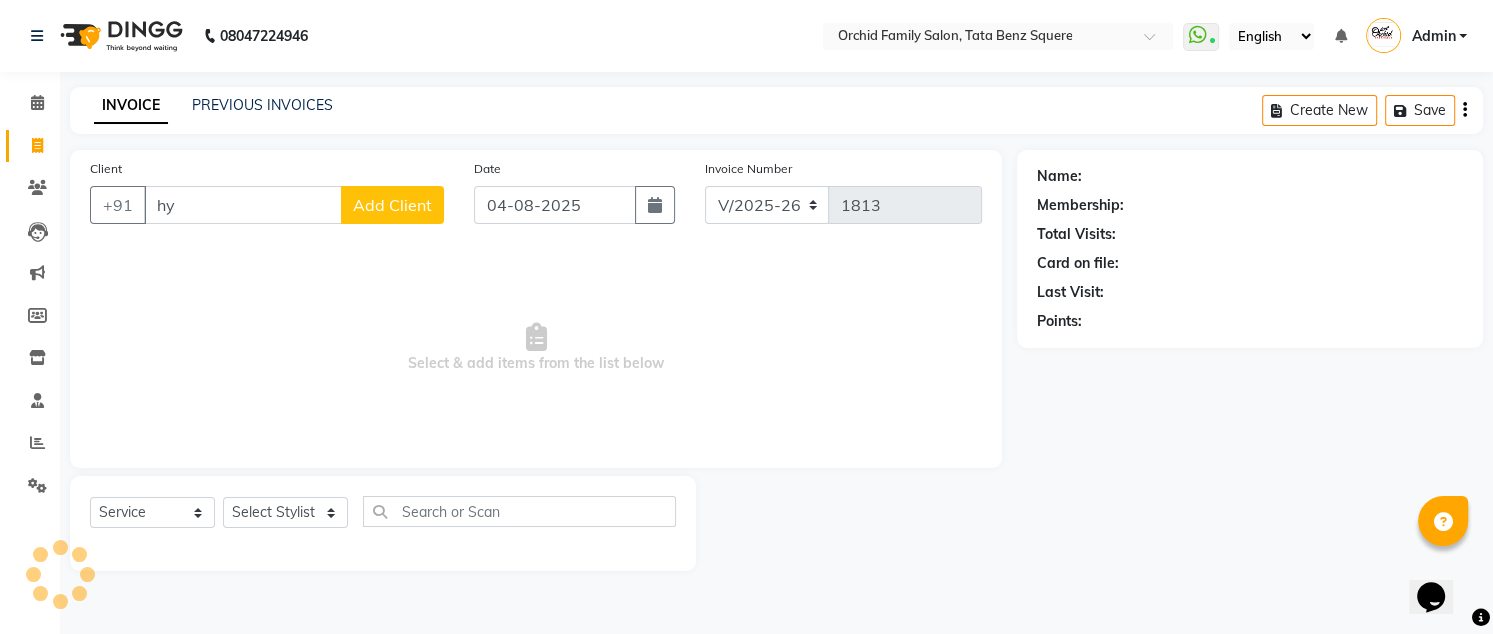 type on "h" 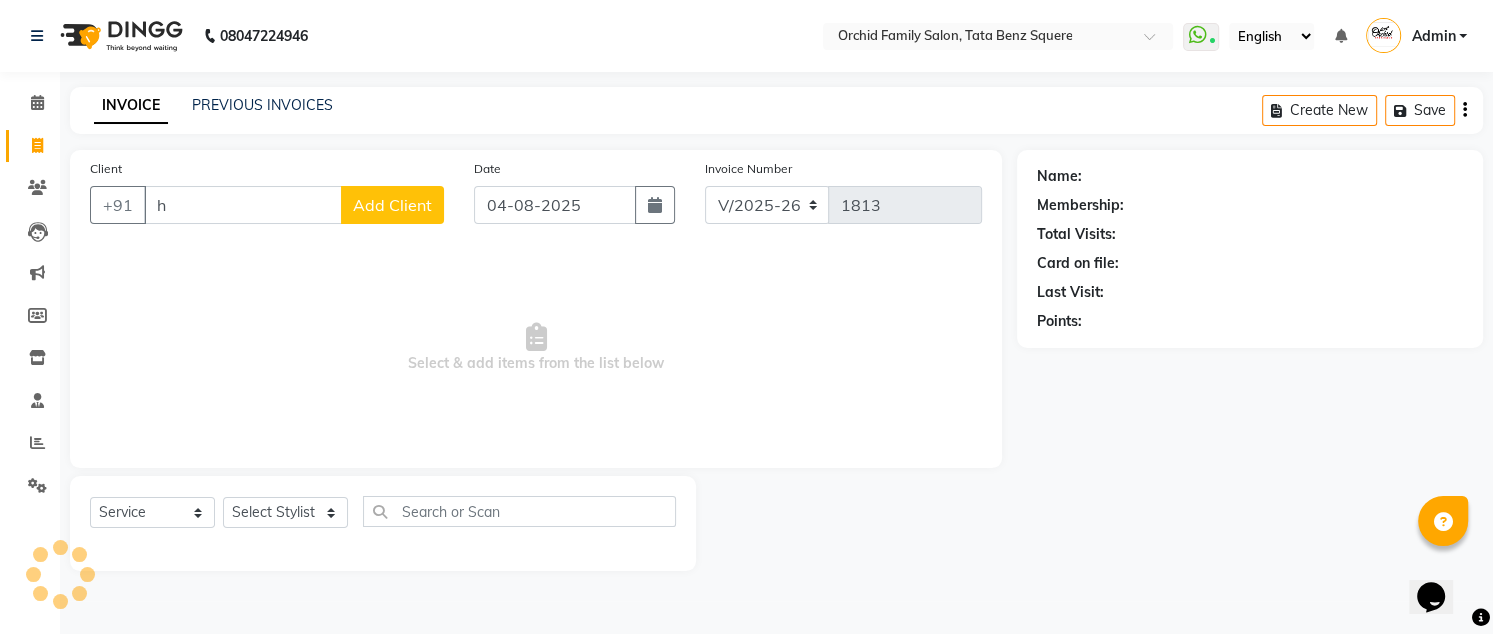 type 